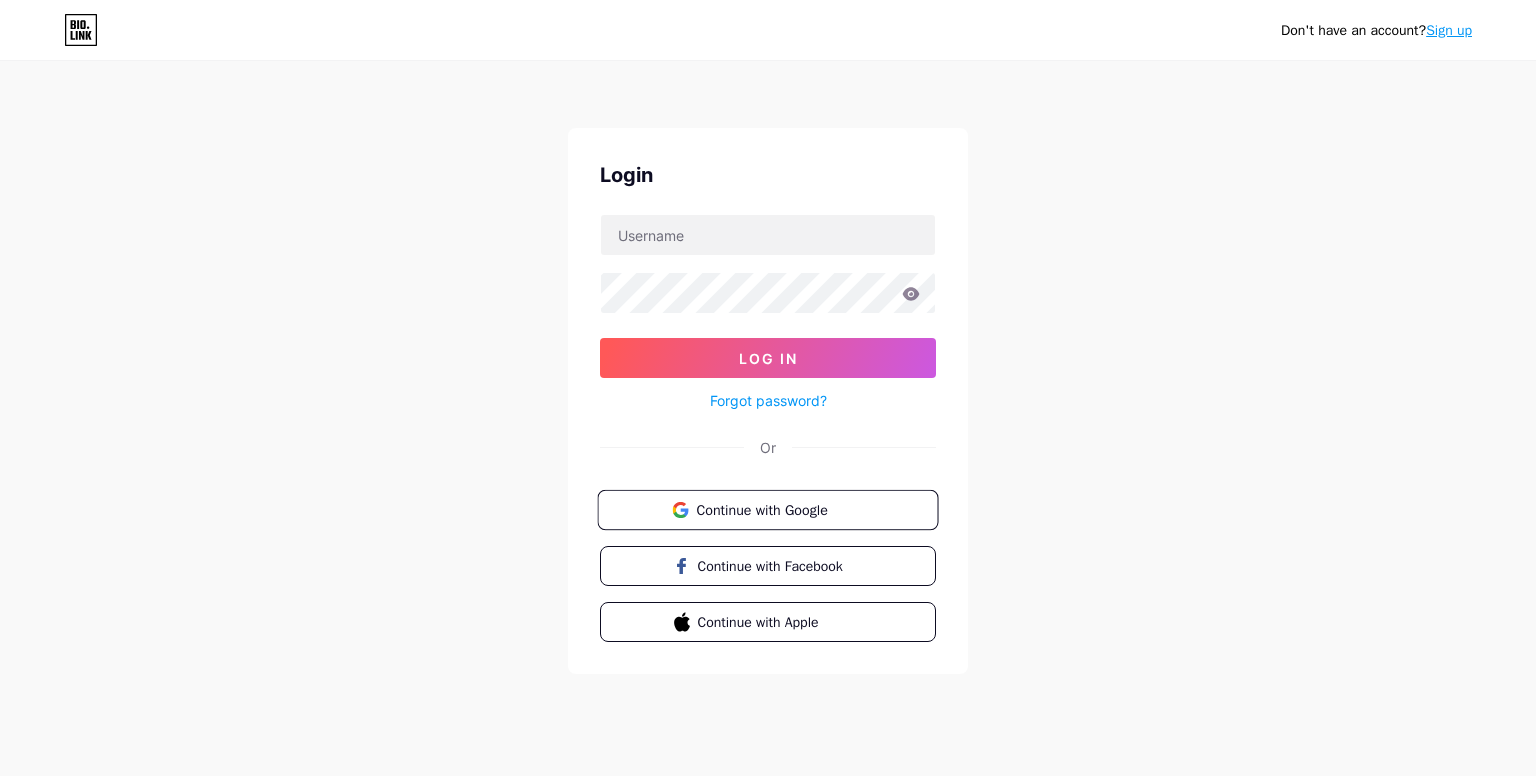 scroll, scrollTop: 0, scrollLeft: 0, axis: both 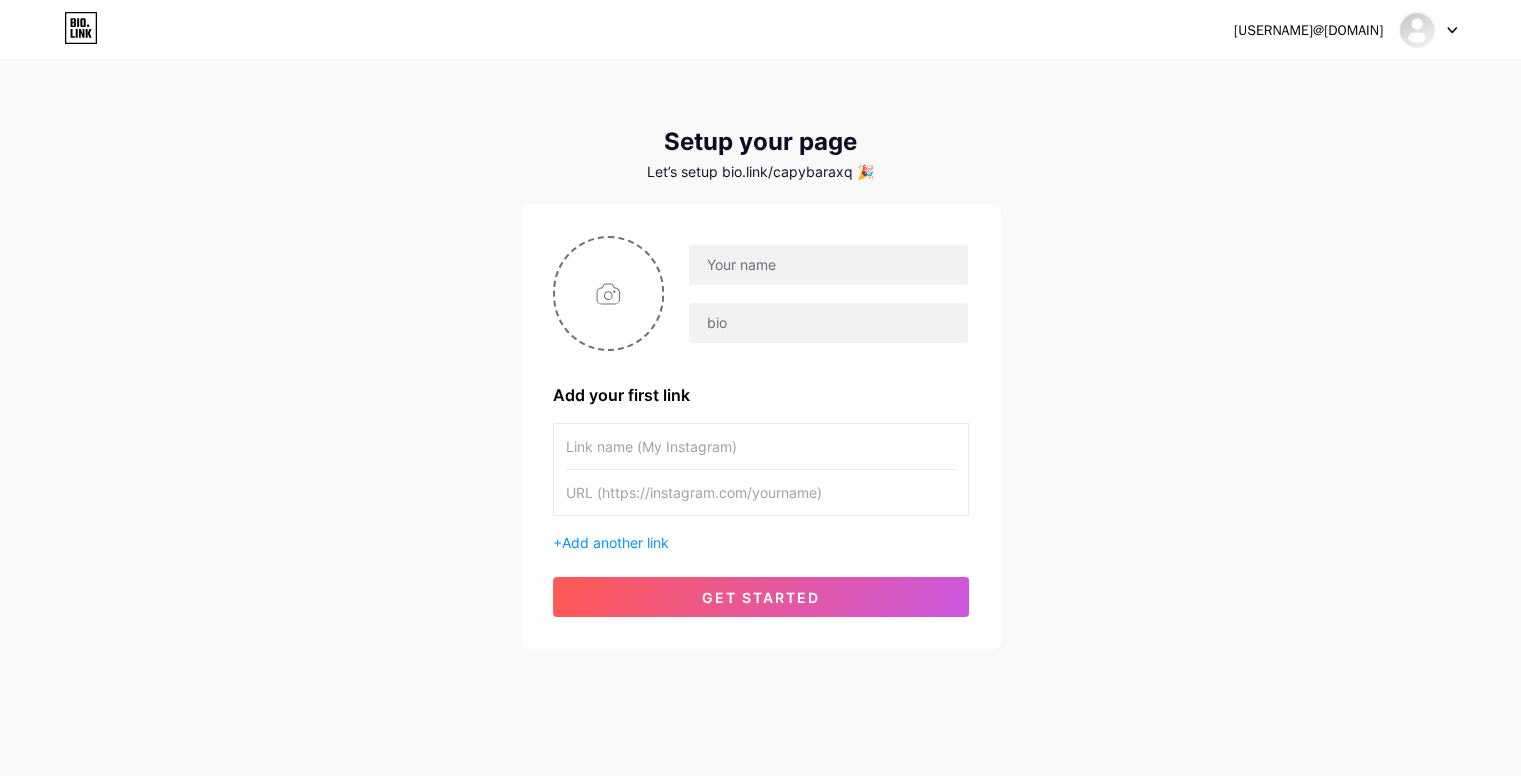 click on "[USERNAME]@[DOMAIN]" at bounding box center [1308, 30] 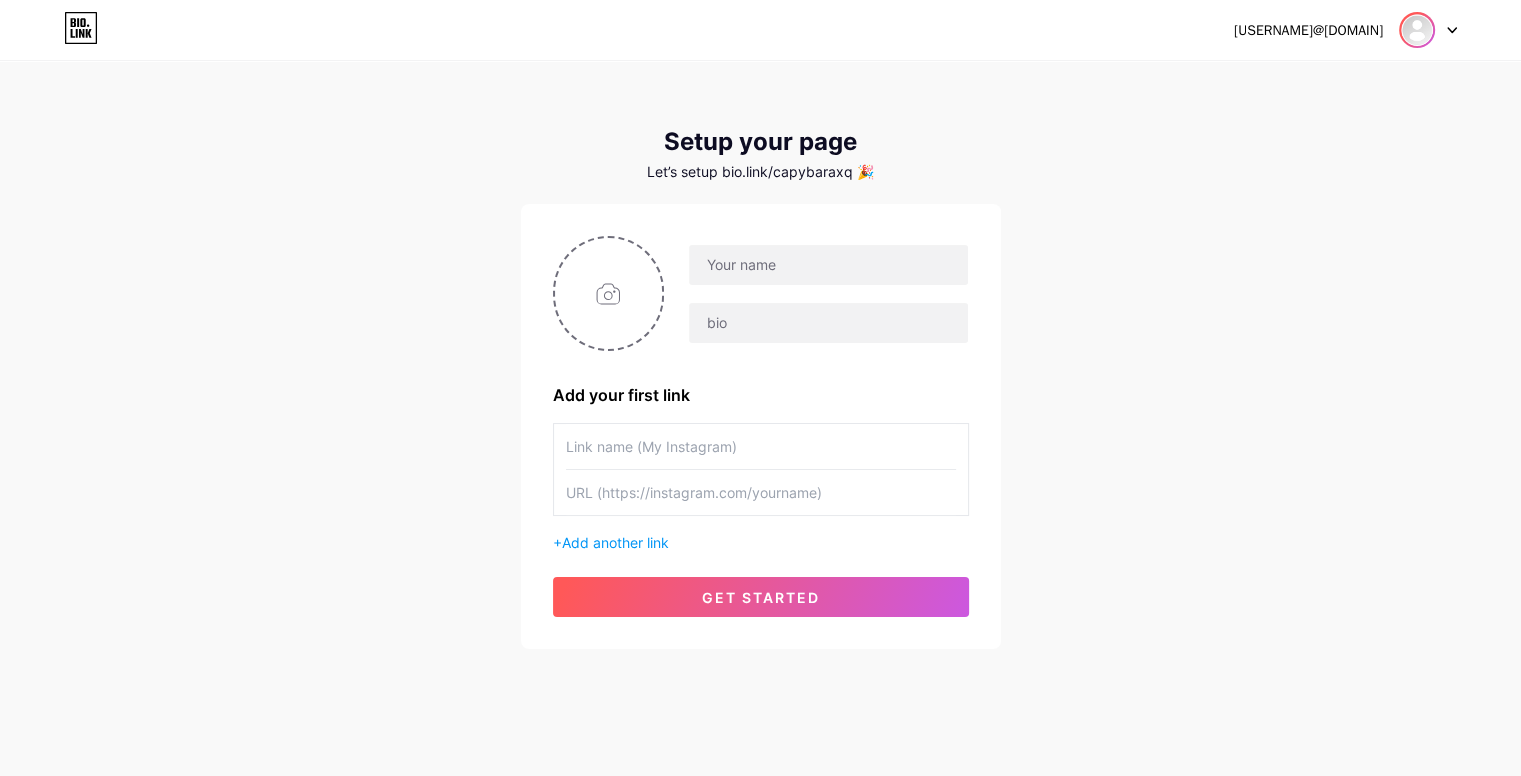 click at bounding box center (1417, 30) 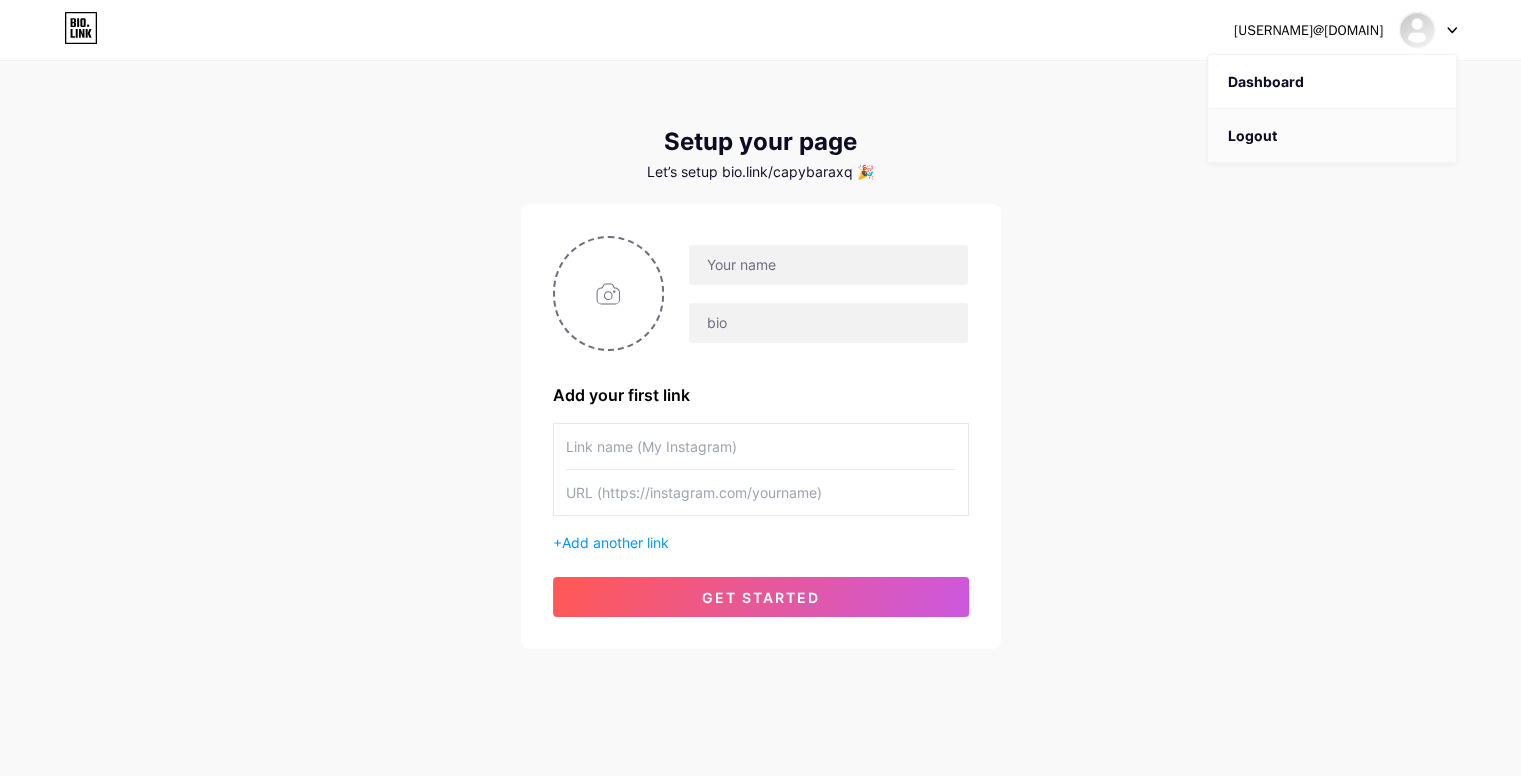 click on "Logout" at bounding box center (1332, 136) 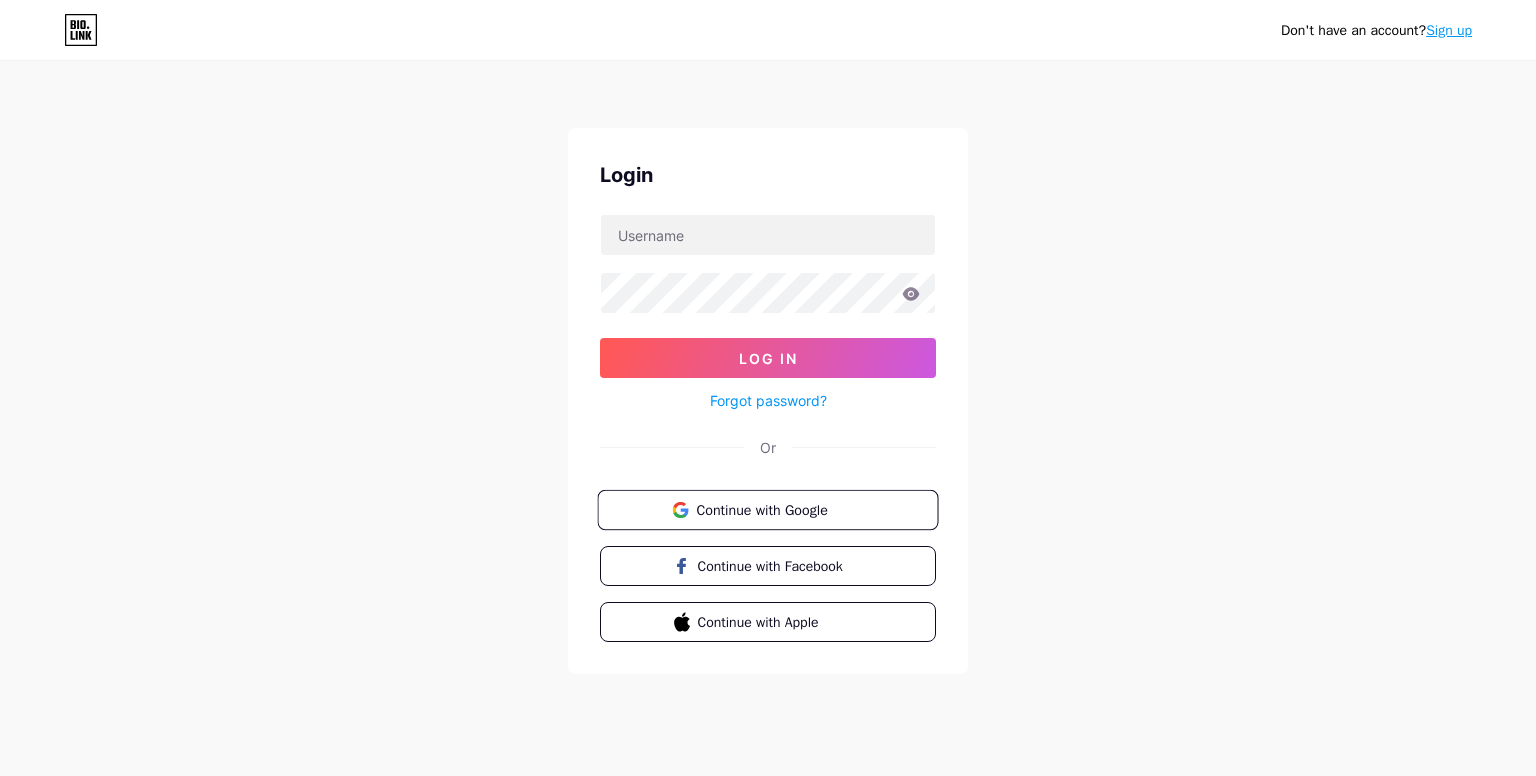 click on "Continue with Google" at bounding box center [779, 509] 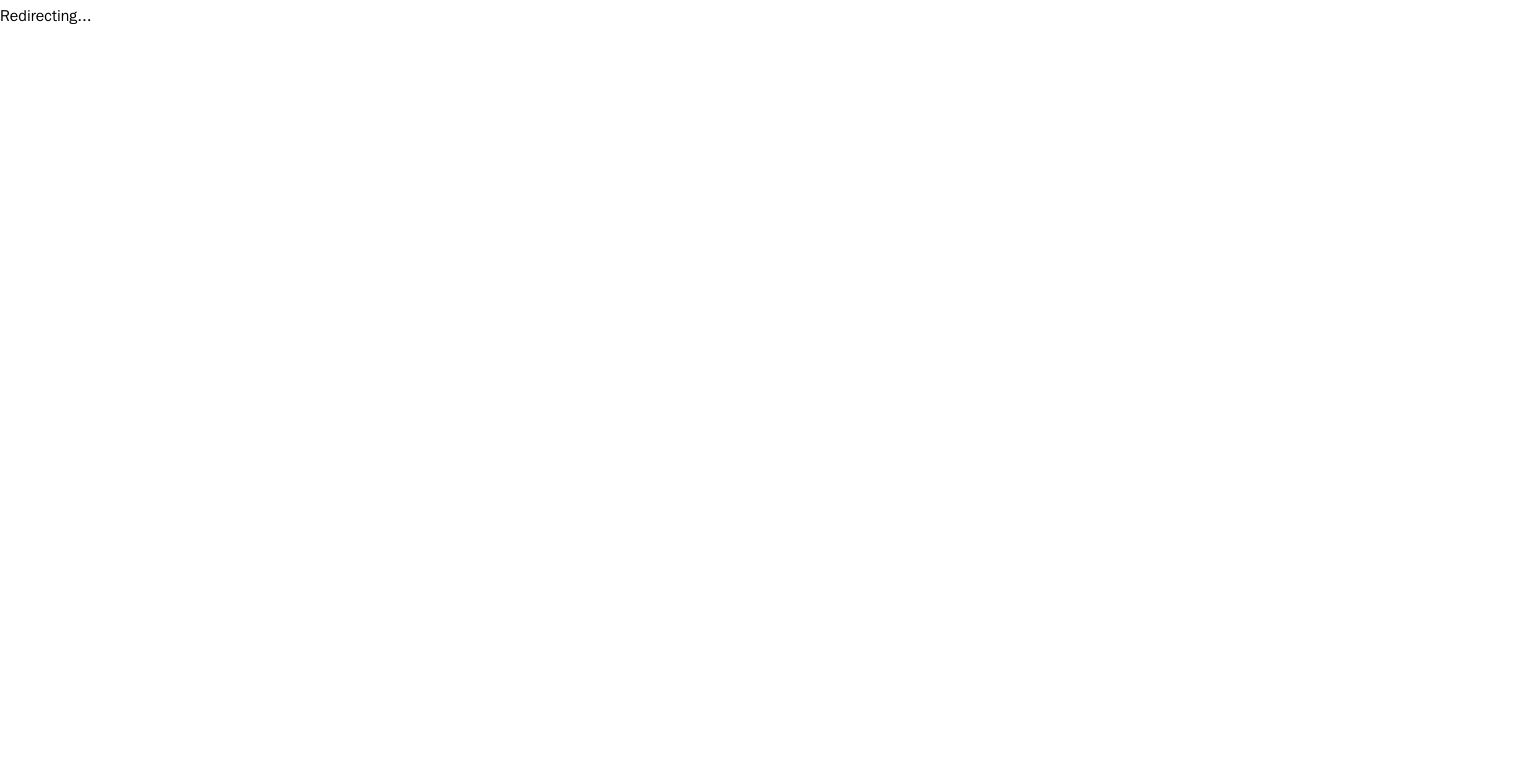 scroll, scrollTop: 0, scrollLeft: 0, axis: both 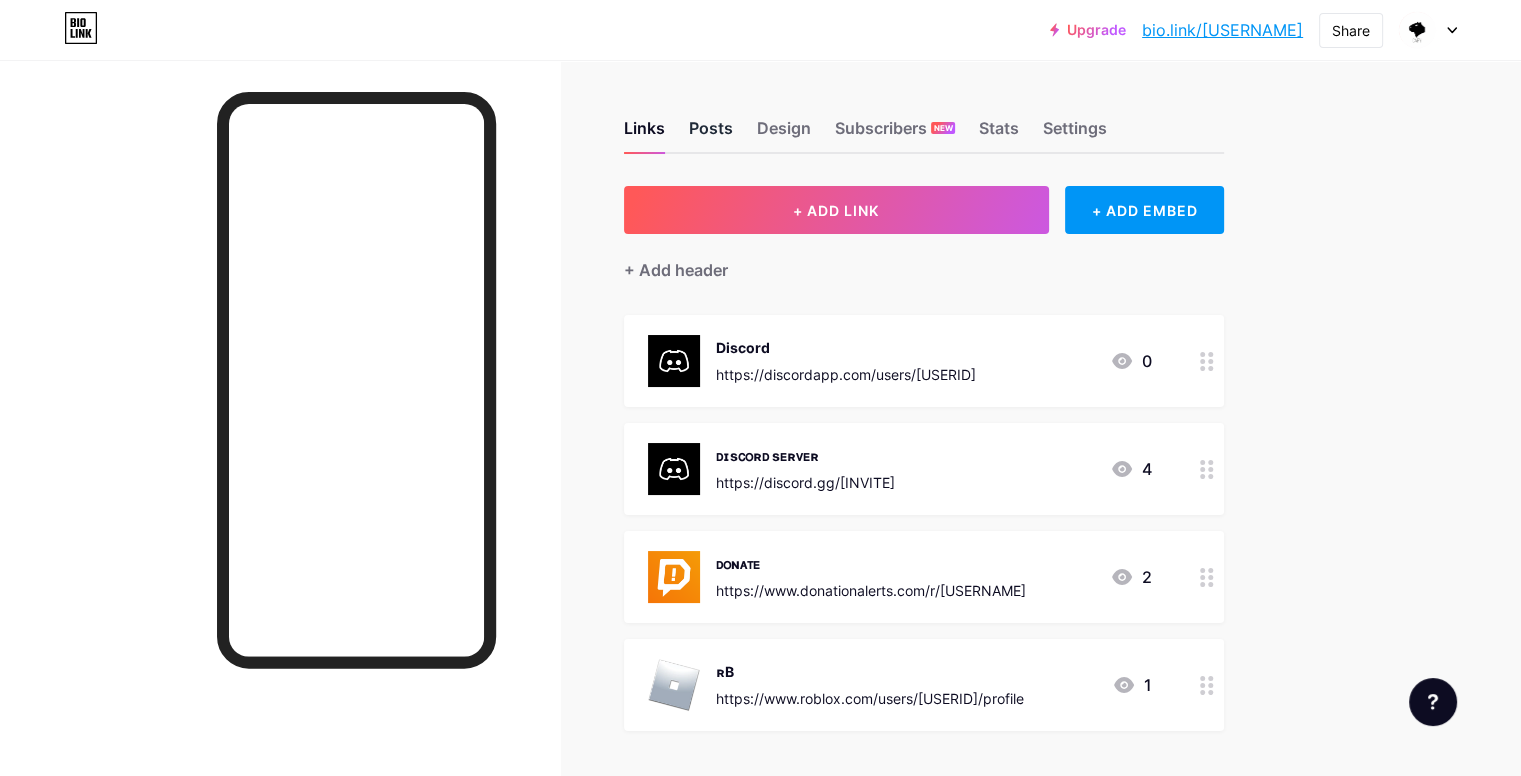 click on "Posts" at bounding box center (711, 134) 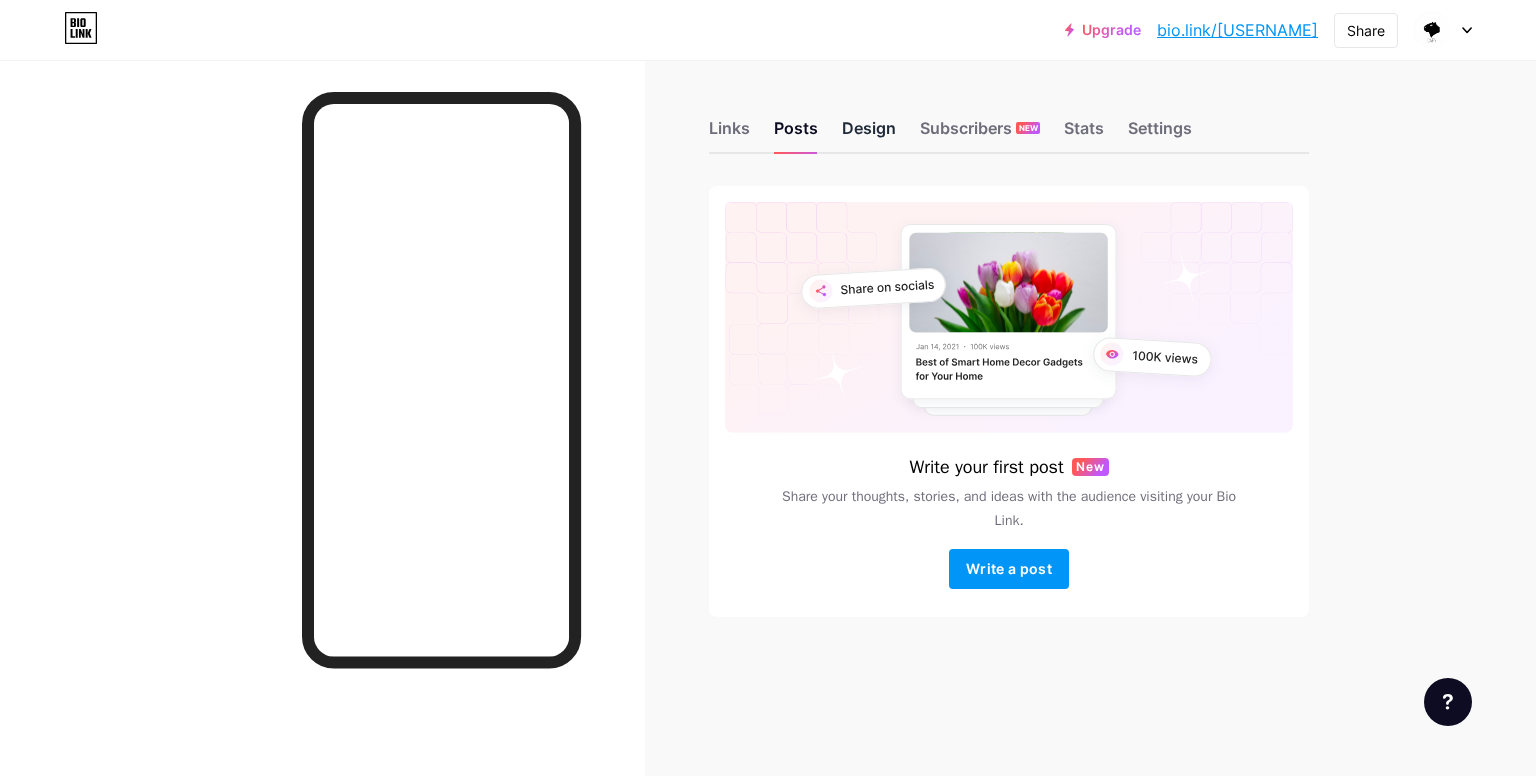 click on "Design" at bounding box center (869, 134) 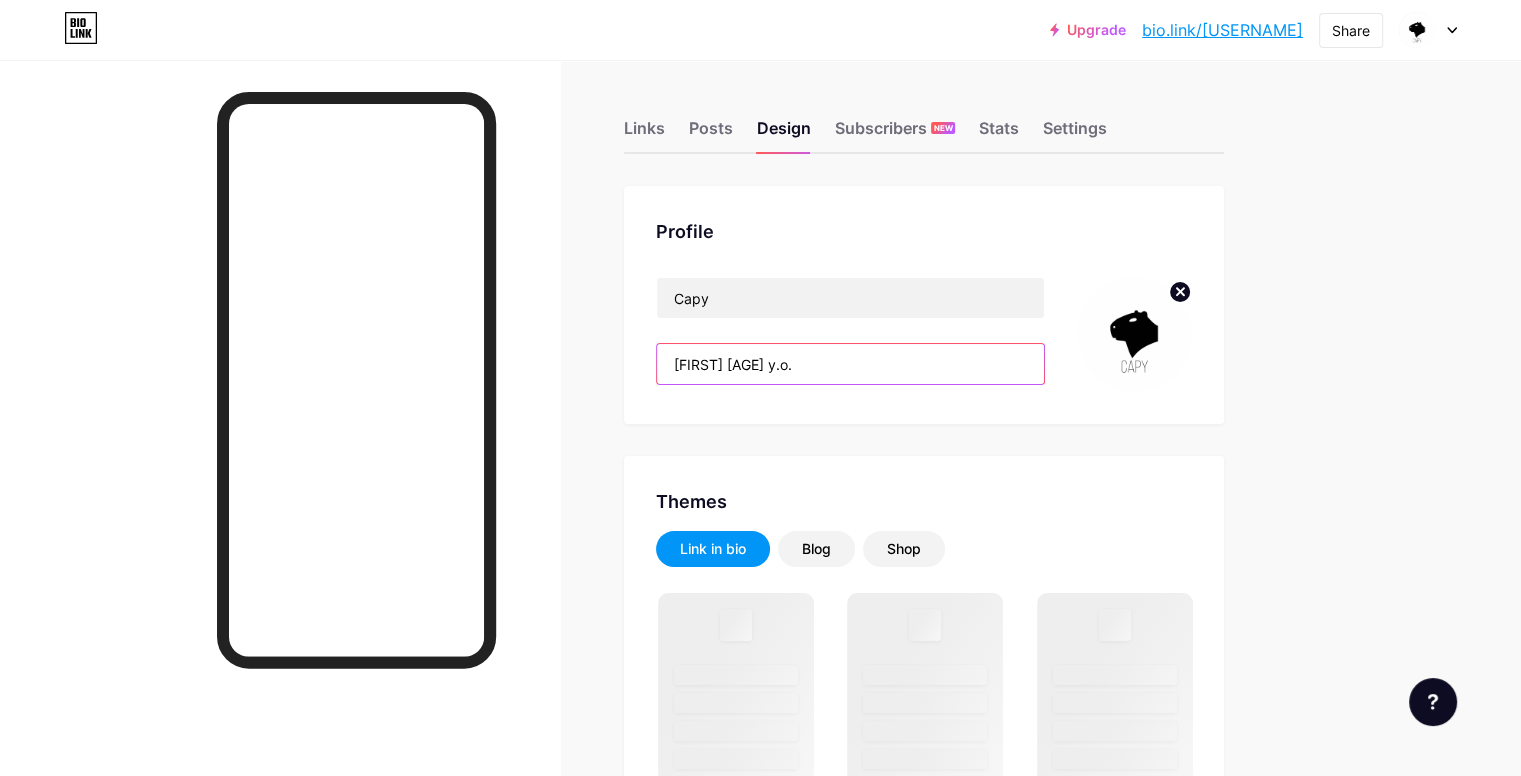 click on "[FIRST] [AGE] y.o." at bounding box center (850, 364) 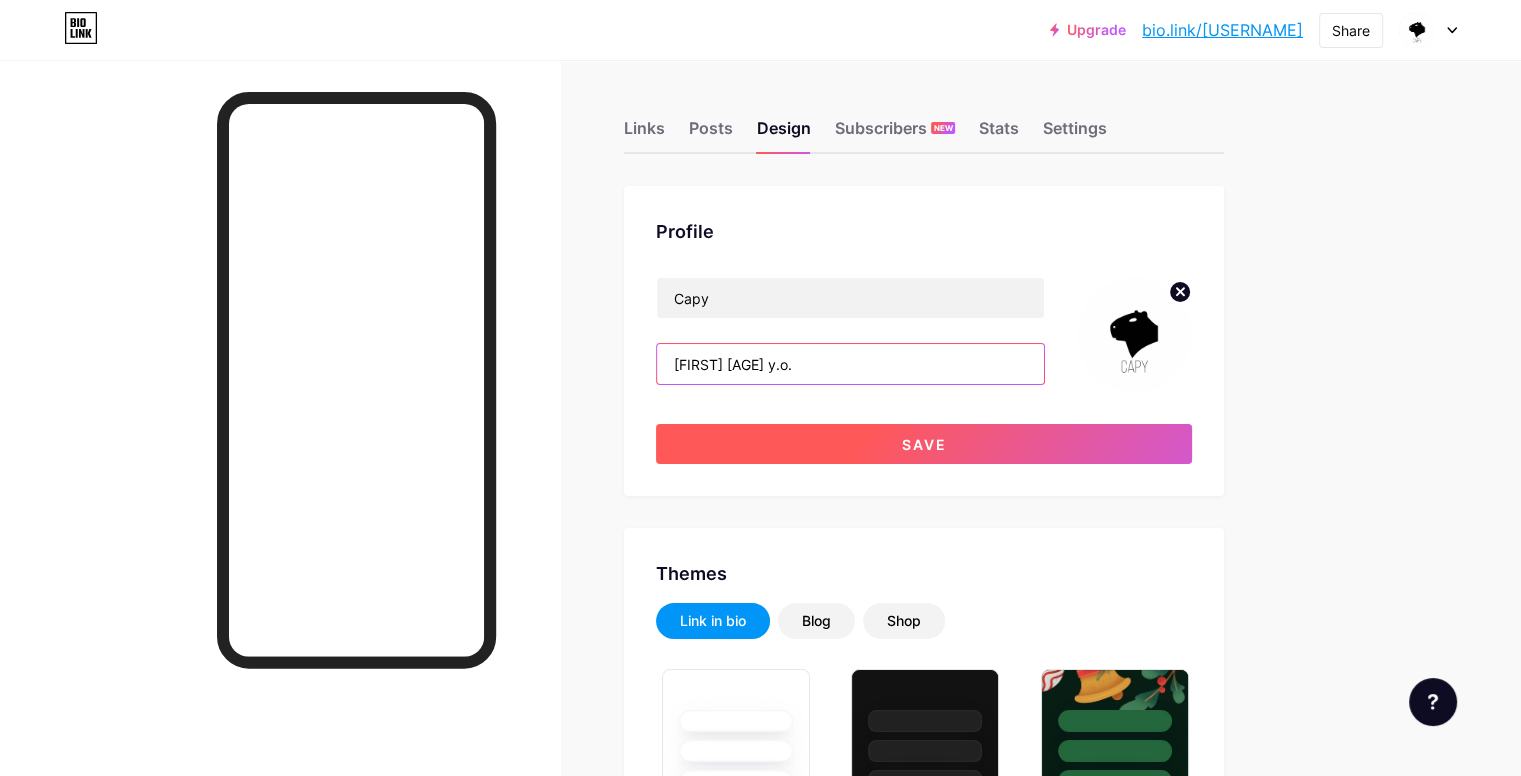 type on "[FIRST] [AGE] y.o." 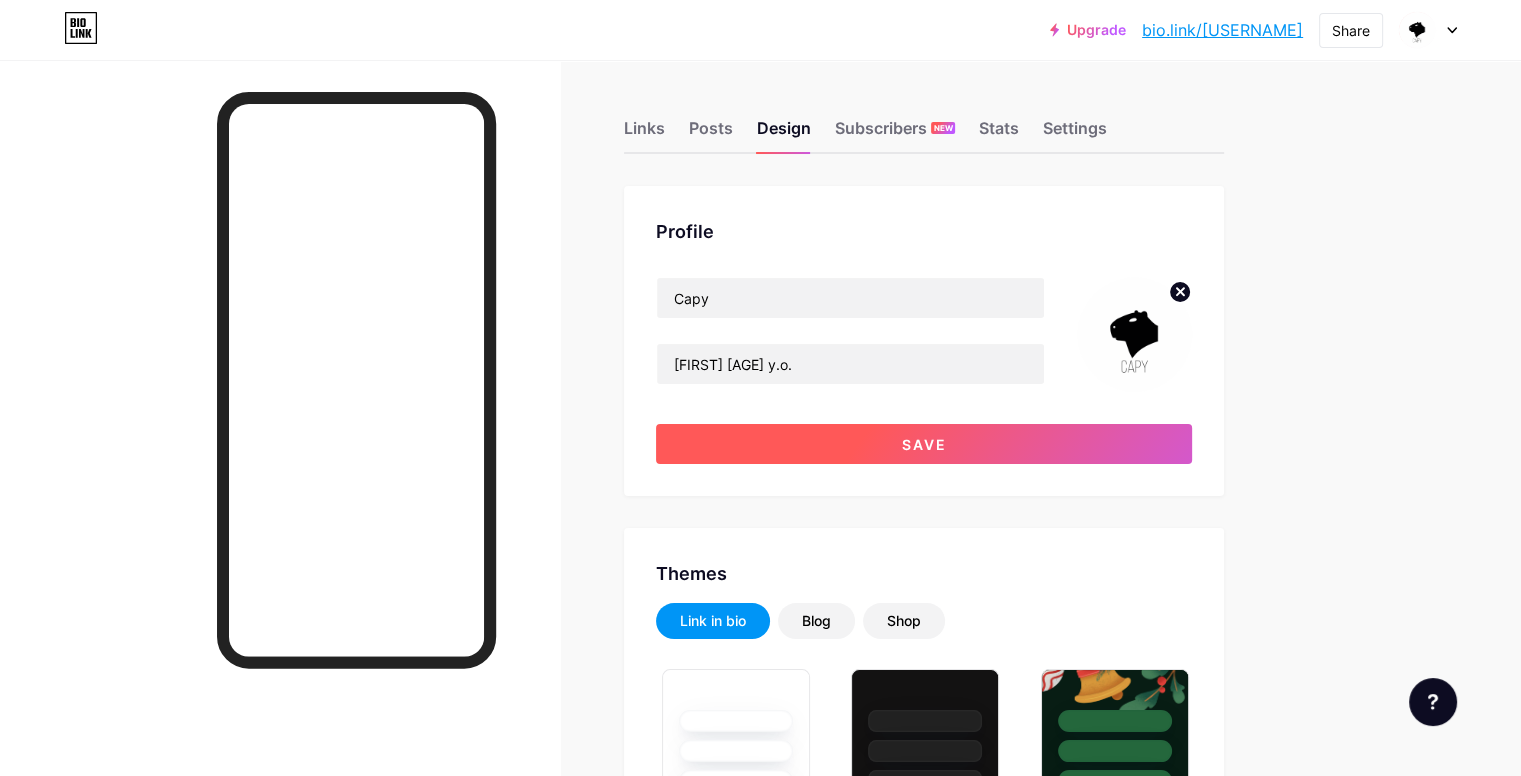 click on "Save" at bounding box center [924, 444] 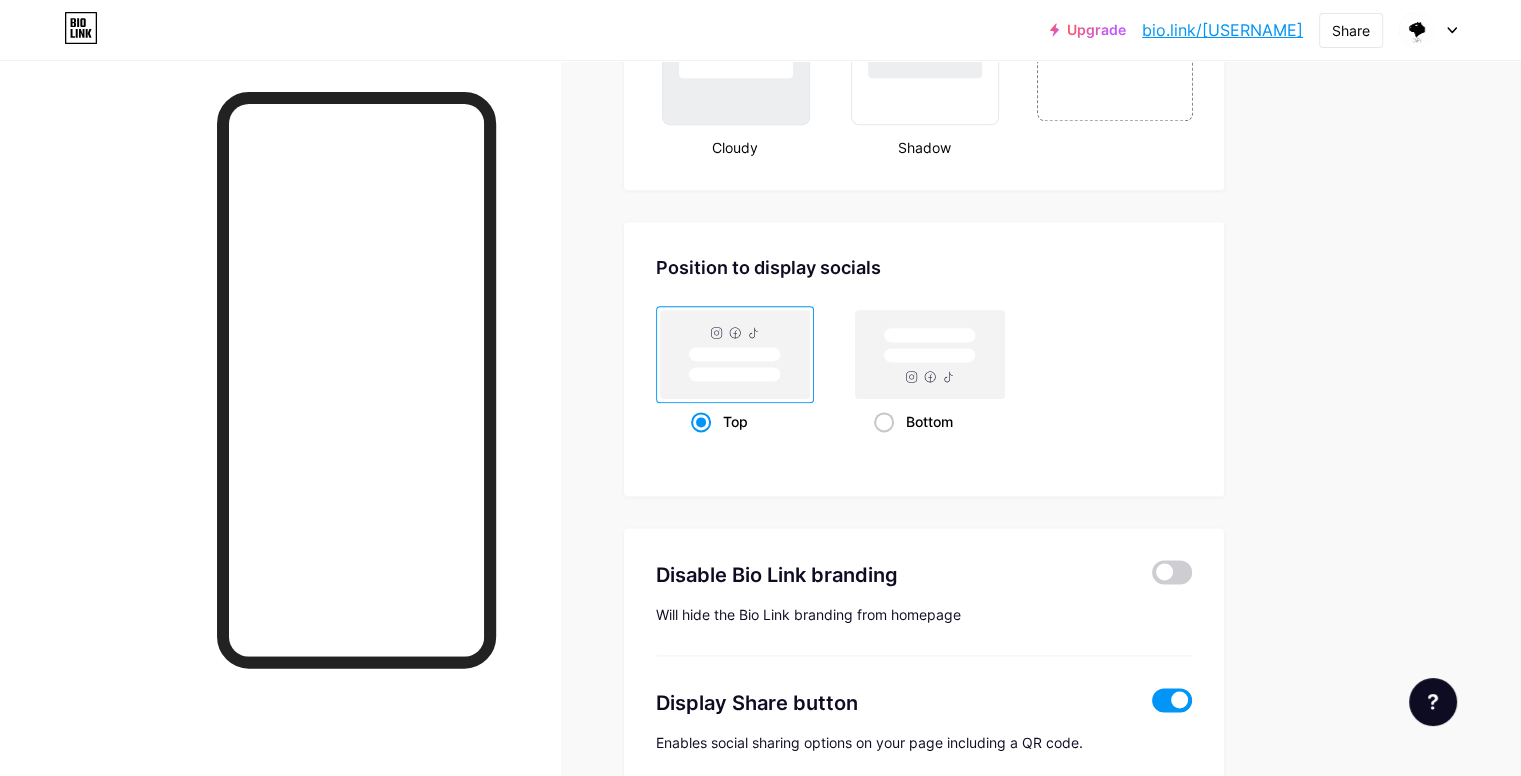 scroll, scrollTop: 2613, scrollLeft: 0, axis: vertical 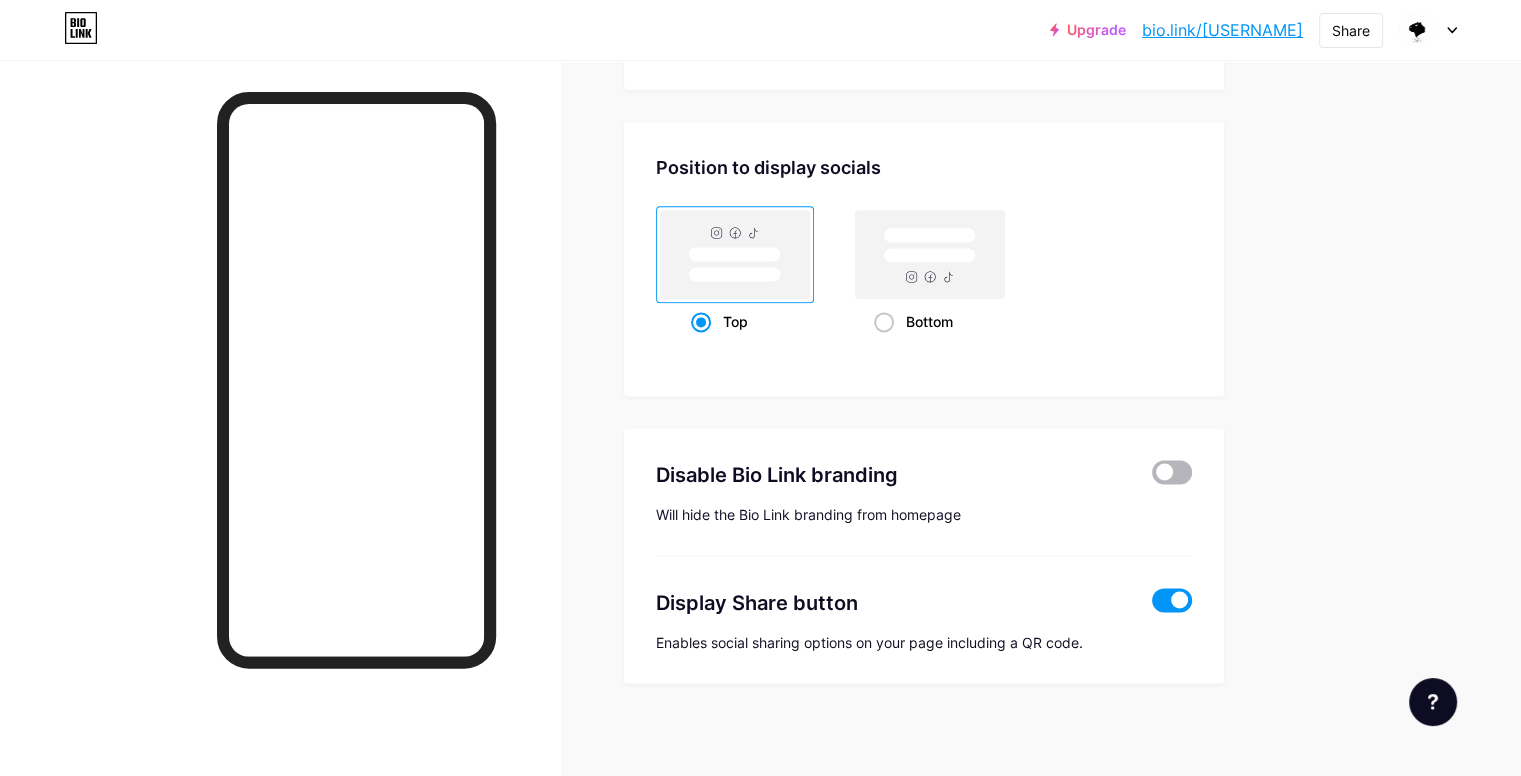 click at bounding box center [1172, 472] 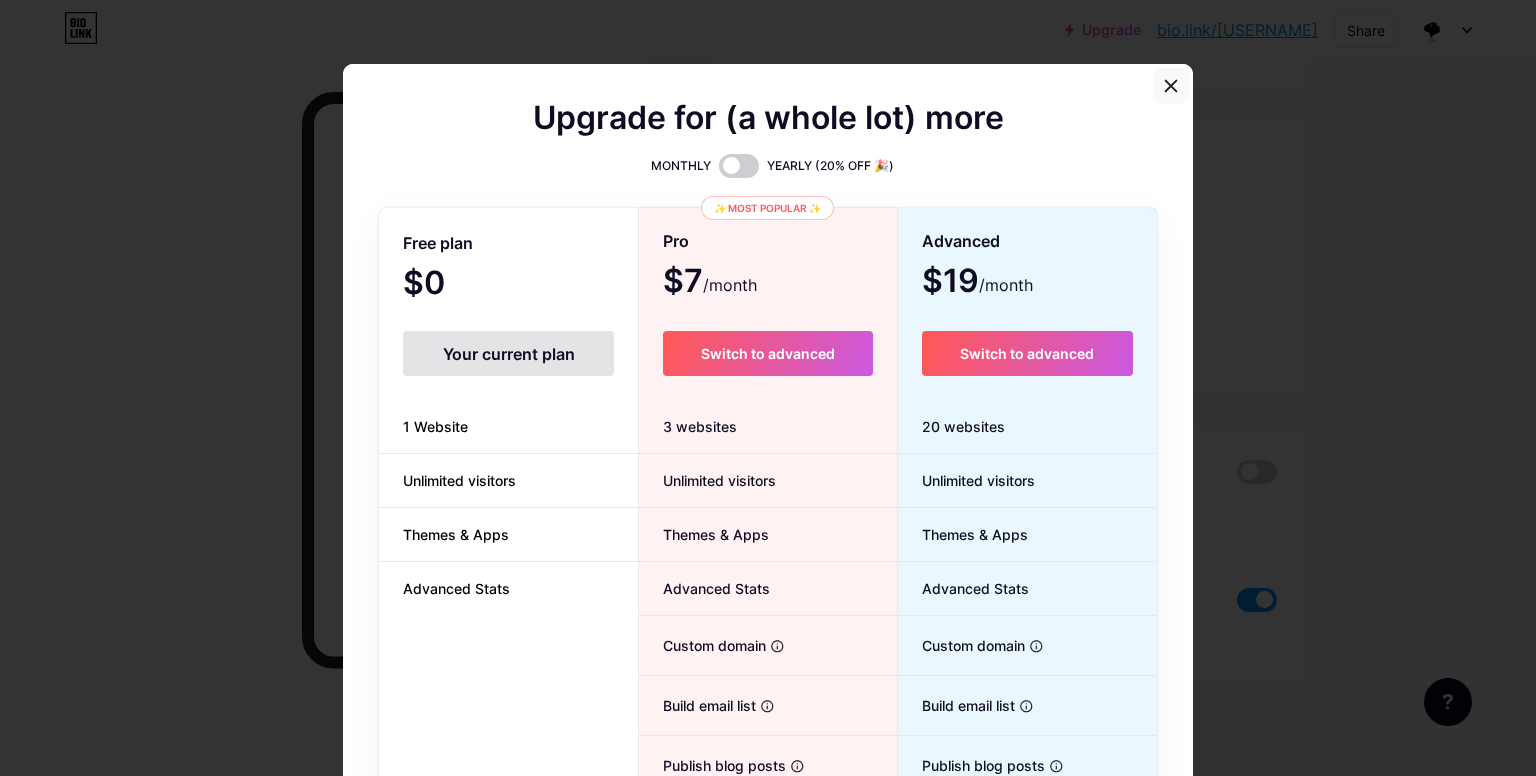 click at bounding box center (1171, 86) 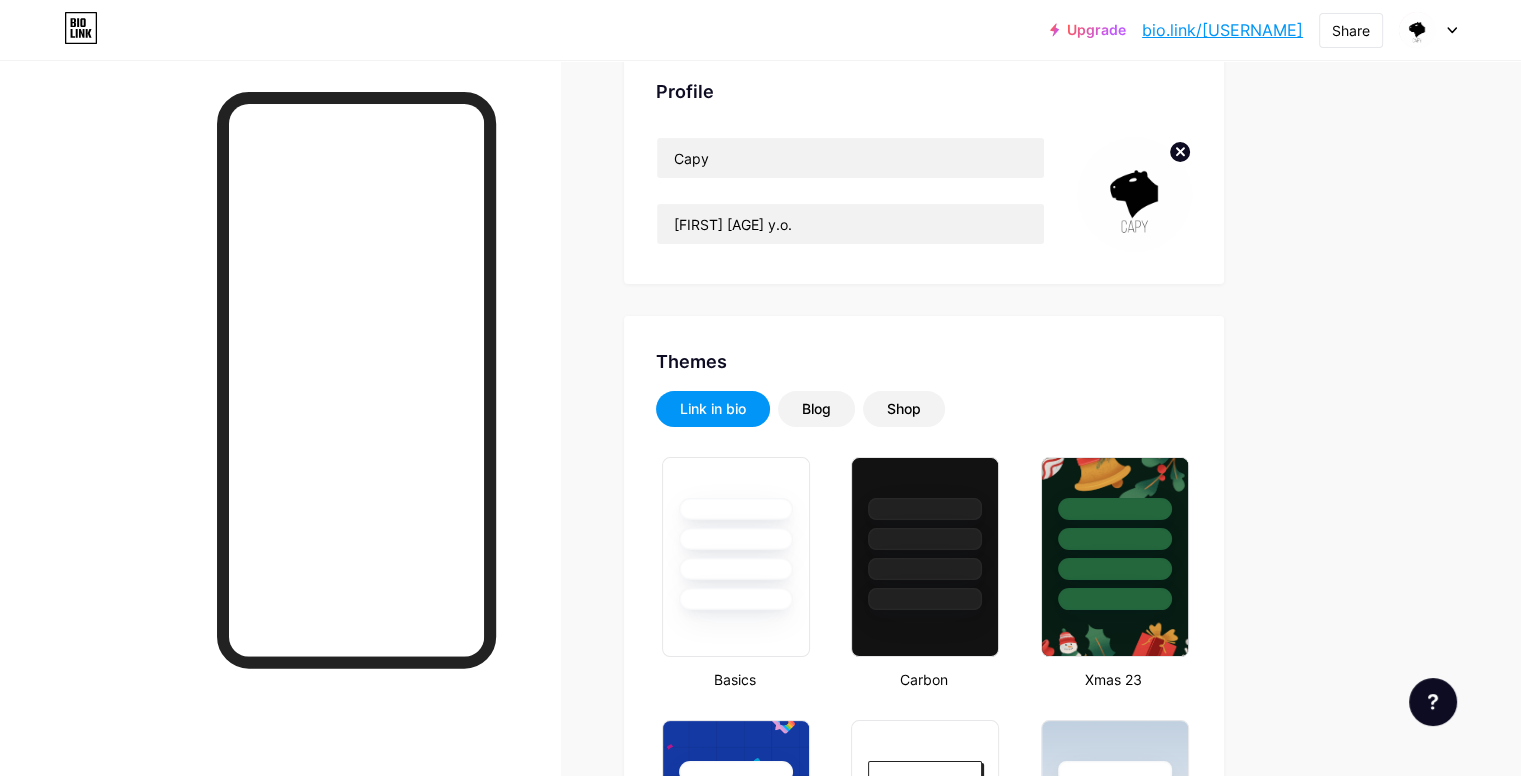 scroll, scrollTop: 0, scrollLeft: 0, axis: both 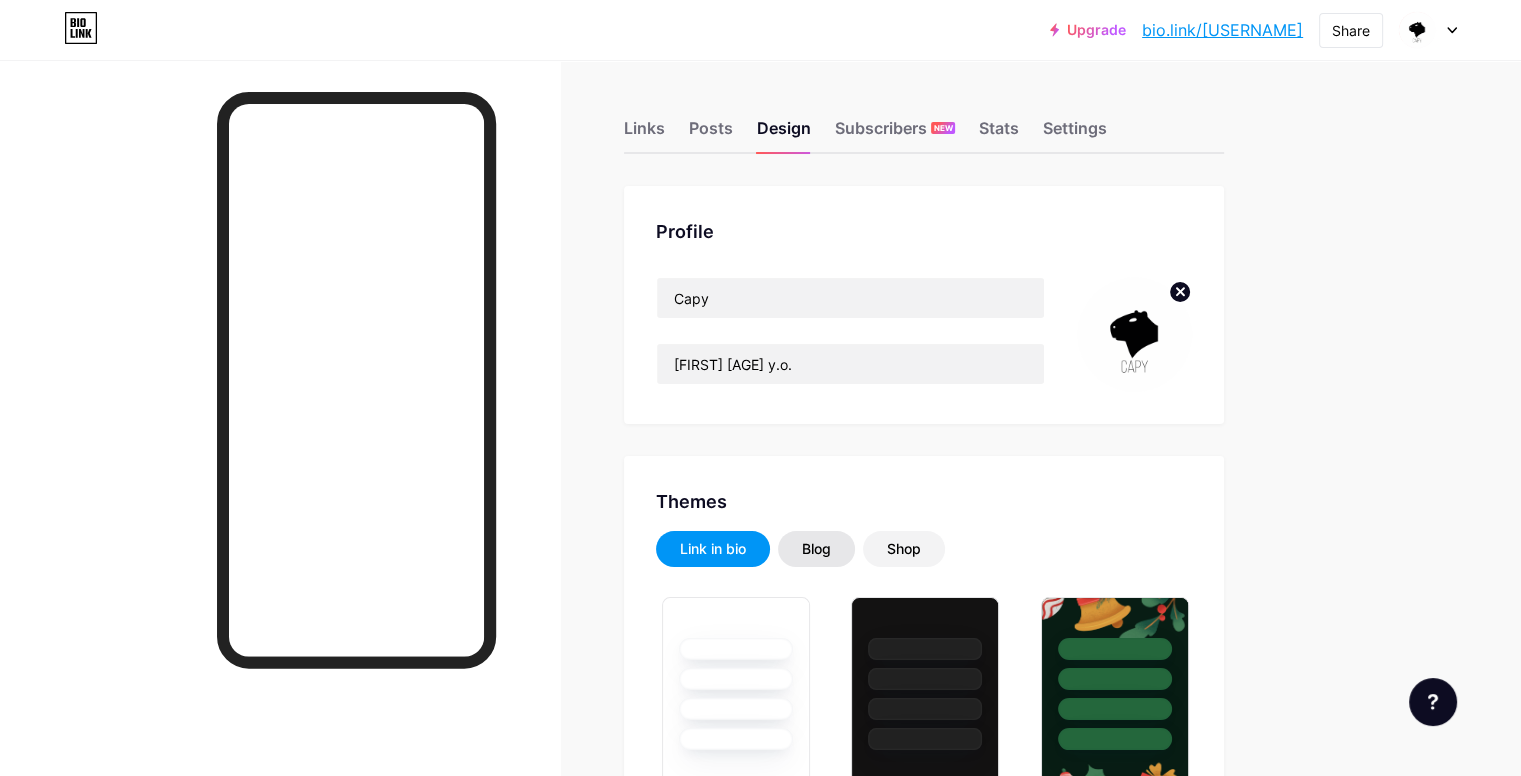 click on "Blog" at bounding box center (816, 549) 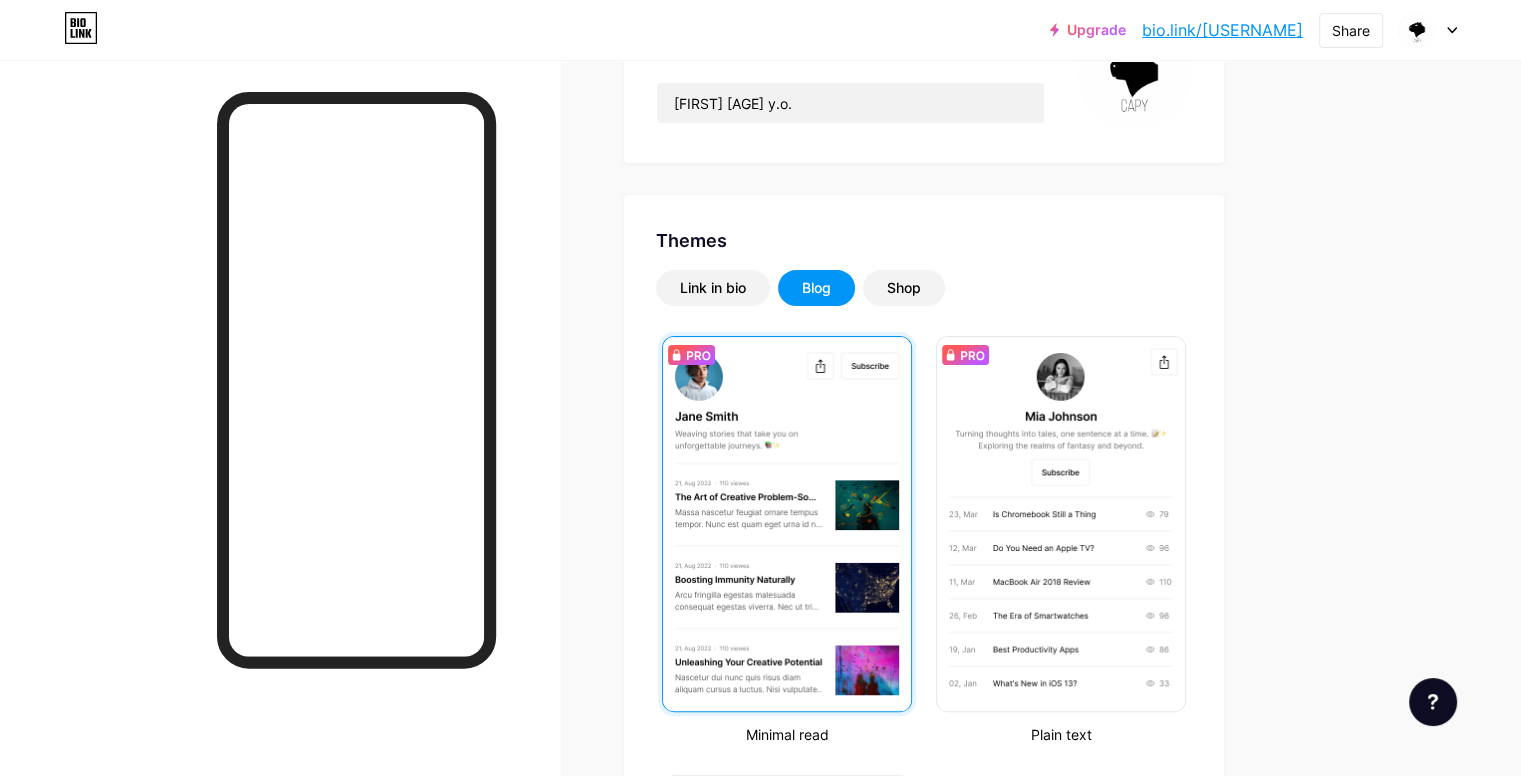 scroll, scrollTop: 500, scrollLeft: 0, axis: vertical 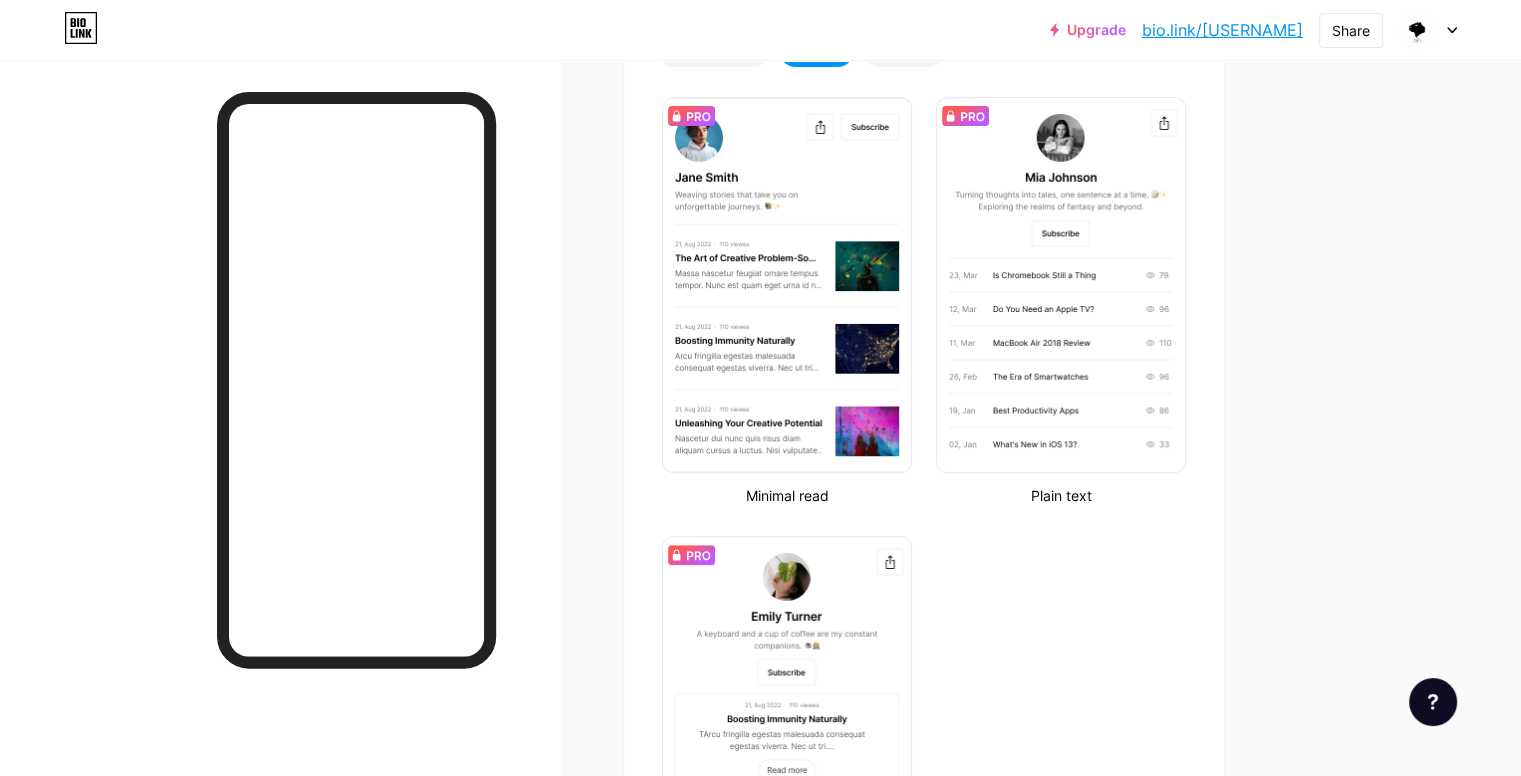 click on "Link in bio   Blog   Shop         Minimal read               Plain text               Newsletter                   Changes saved" at bounding box center (924, 488) 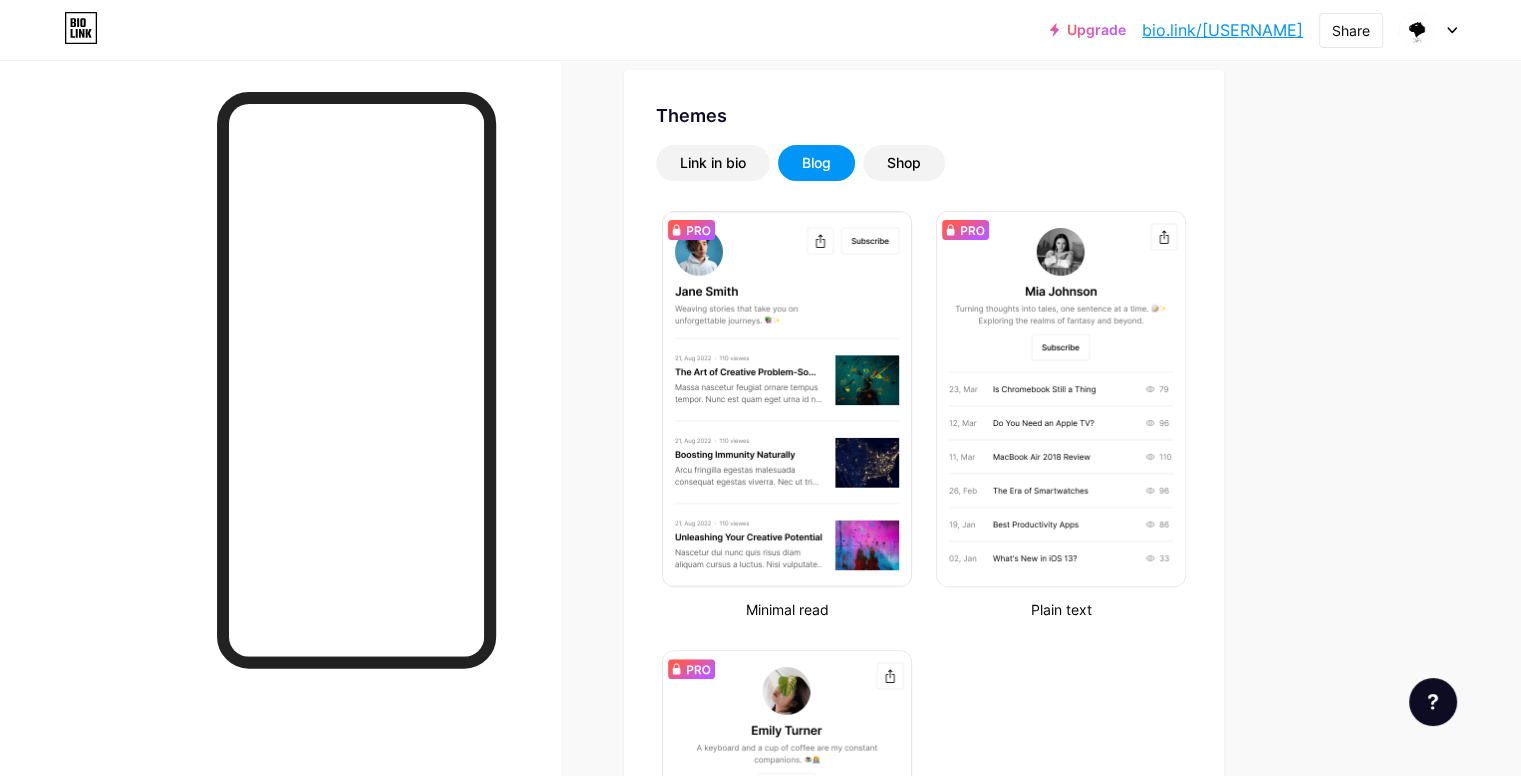 scroll, scrollTop: 300, scrollLeft: 0, axis: vertical 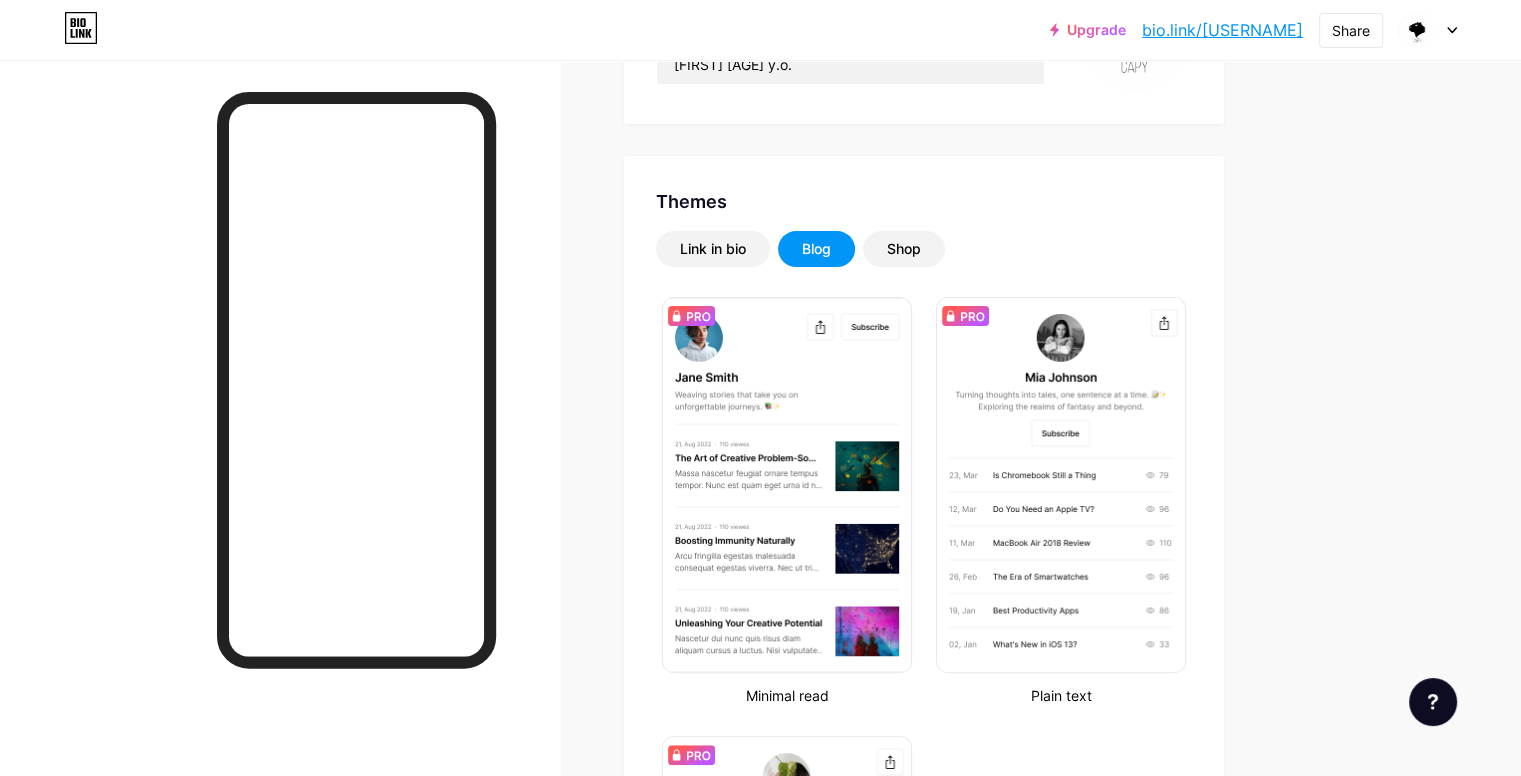 click on "Link in bio   Blog   Shop         Minimal read               Plain text               Newsletter                   Changes saved" at bounding box center (924, 688) 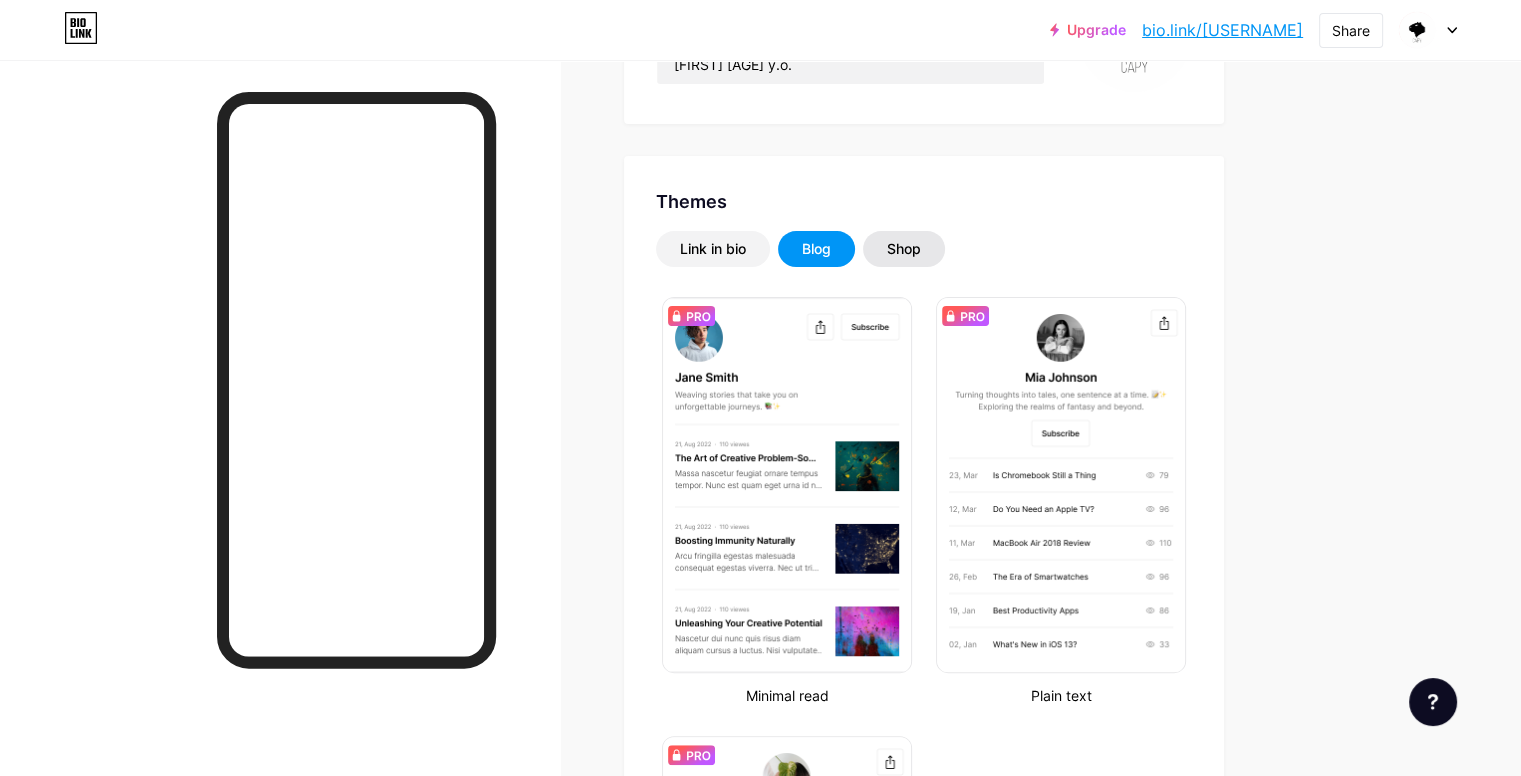 click on "Shop" at bounding box center (904, 249) 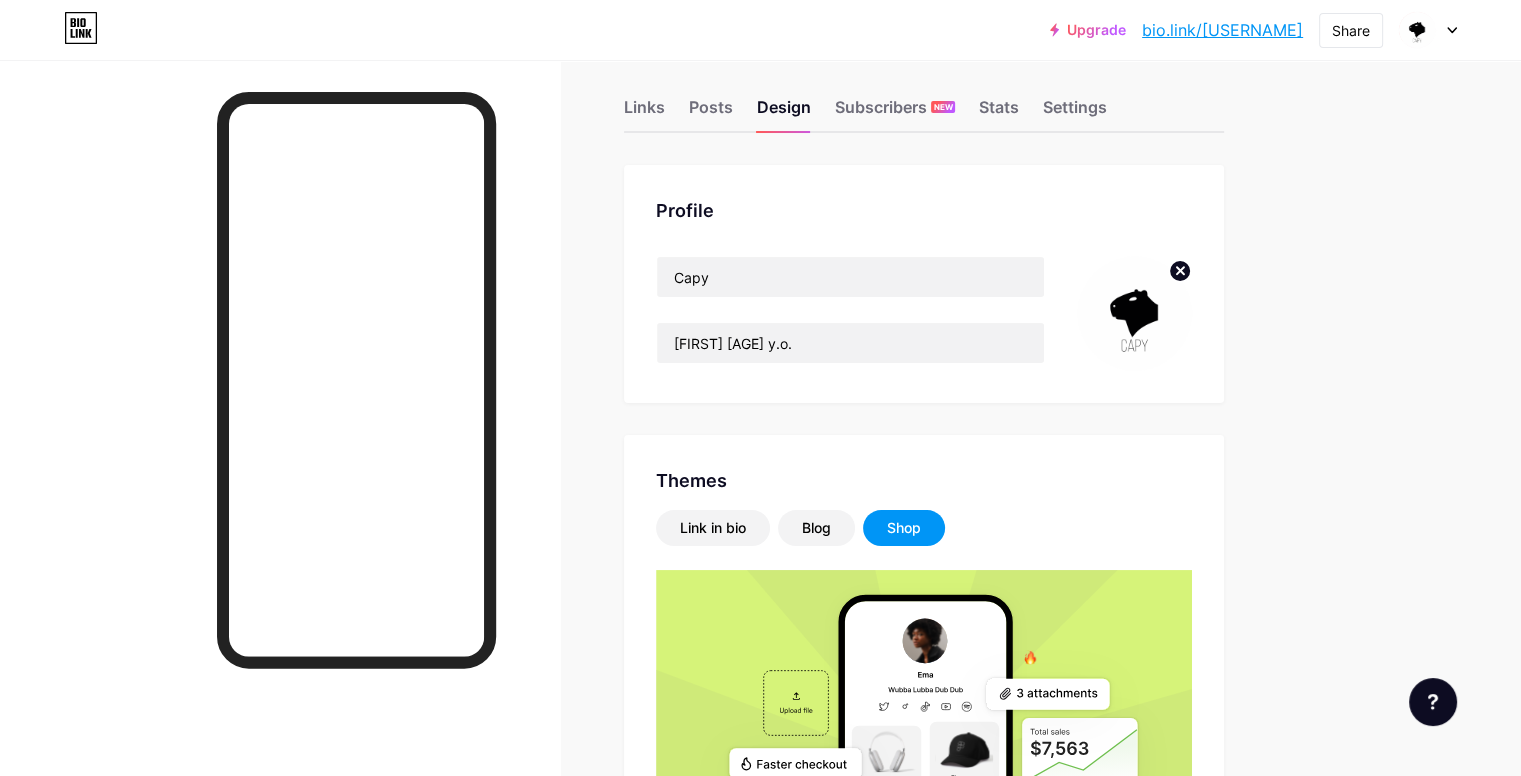 scroll, scrollTop: 0, scrollLeft: 0, axis: both 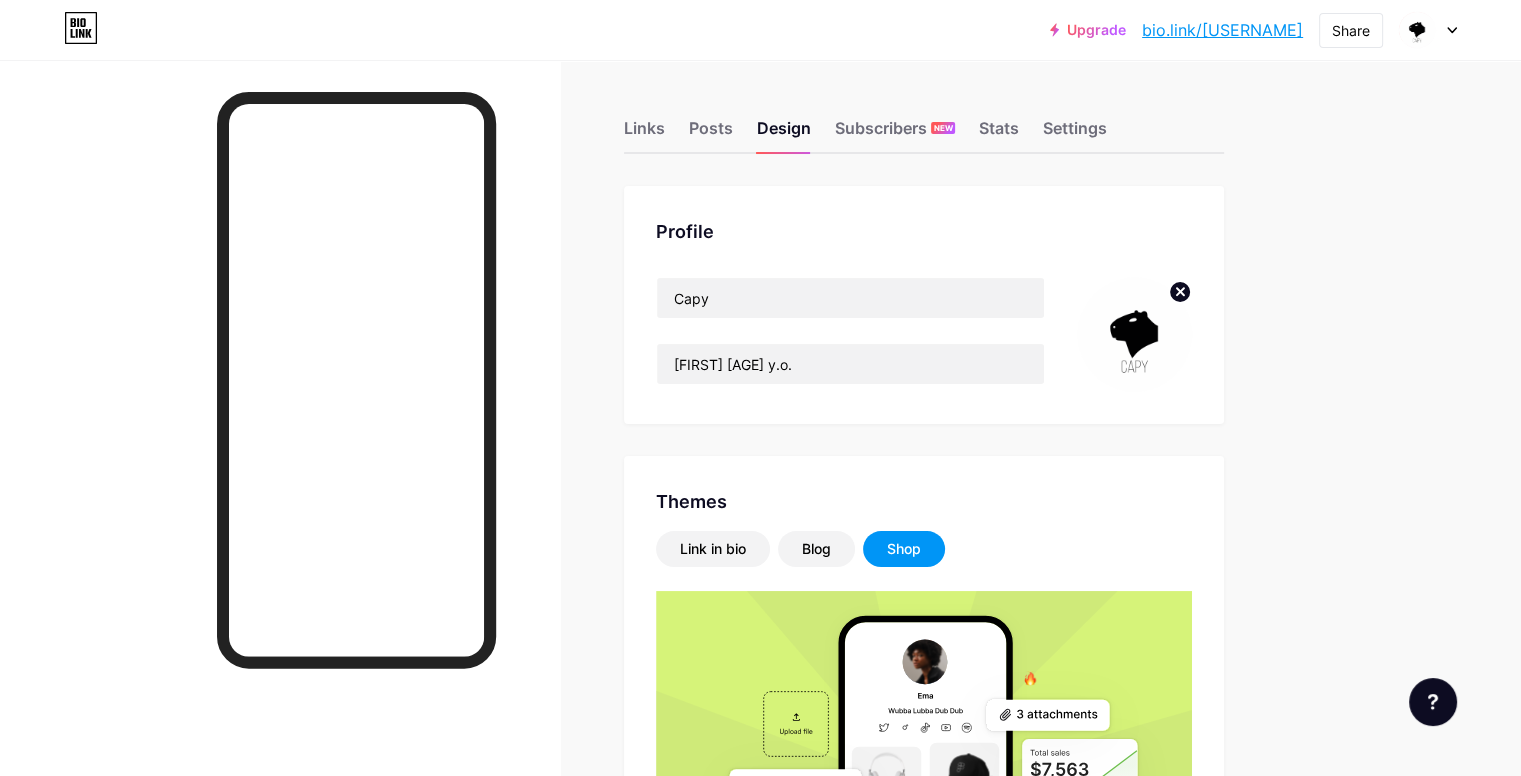 click on "Links
Posts
Design
Subscribers
NEW
Stats
Settings" at bounding box center (924, 119) 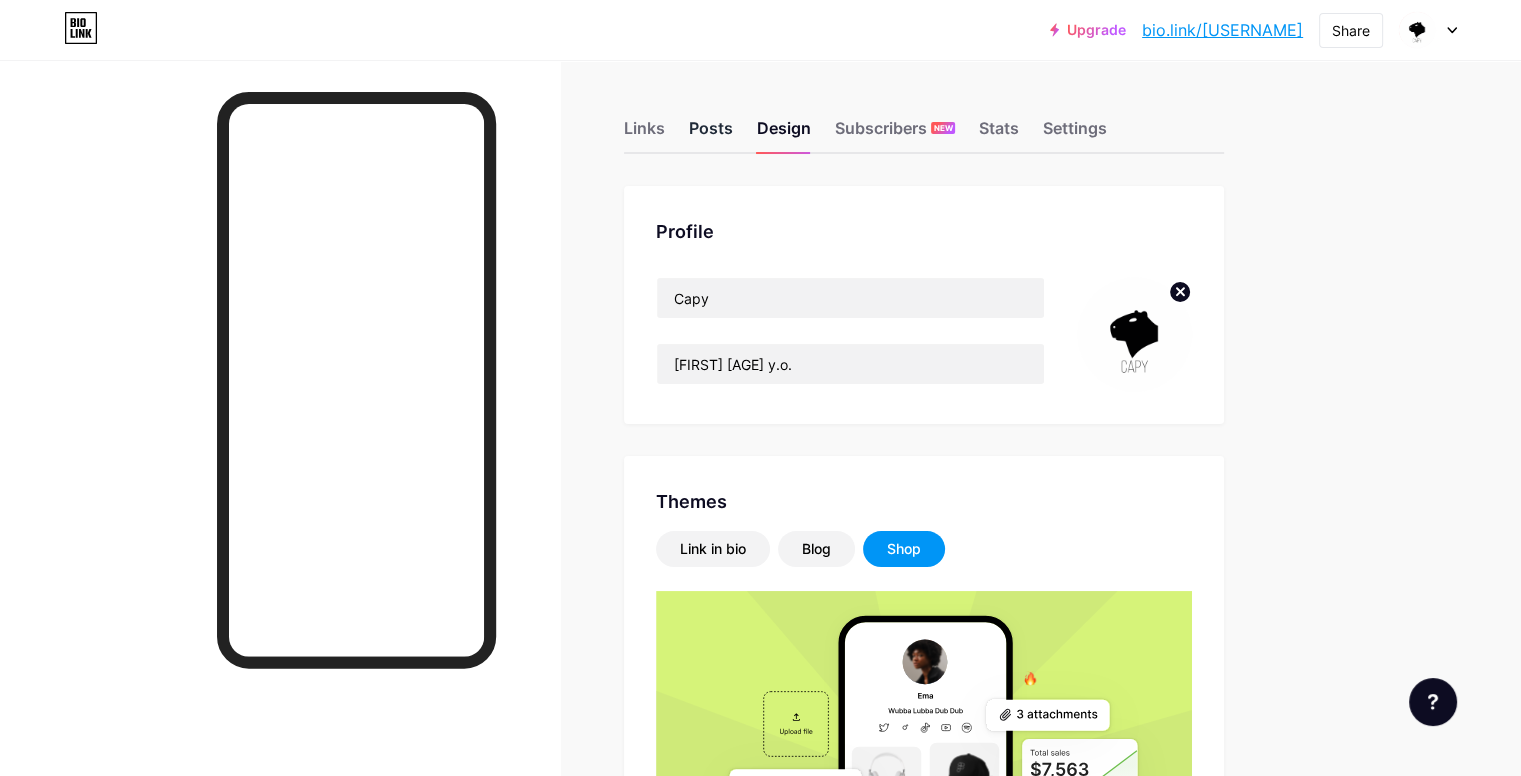 click on "Posts" at bounding box center (711, 134) 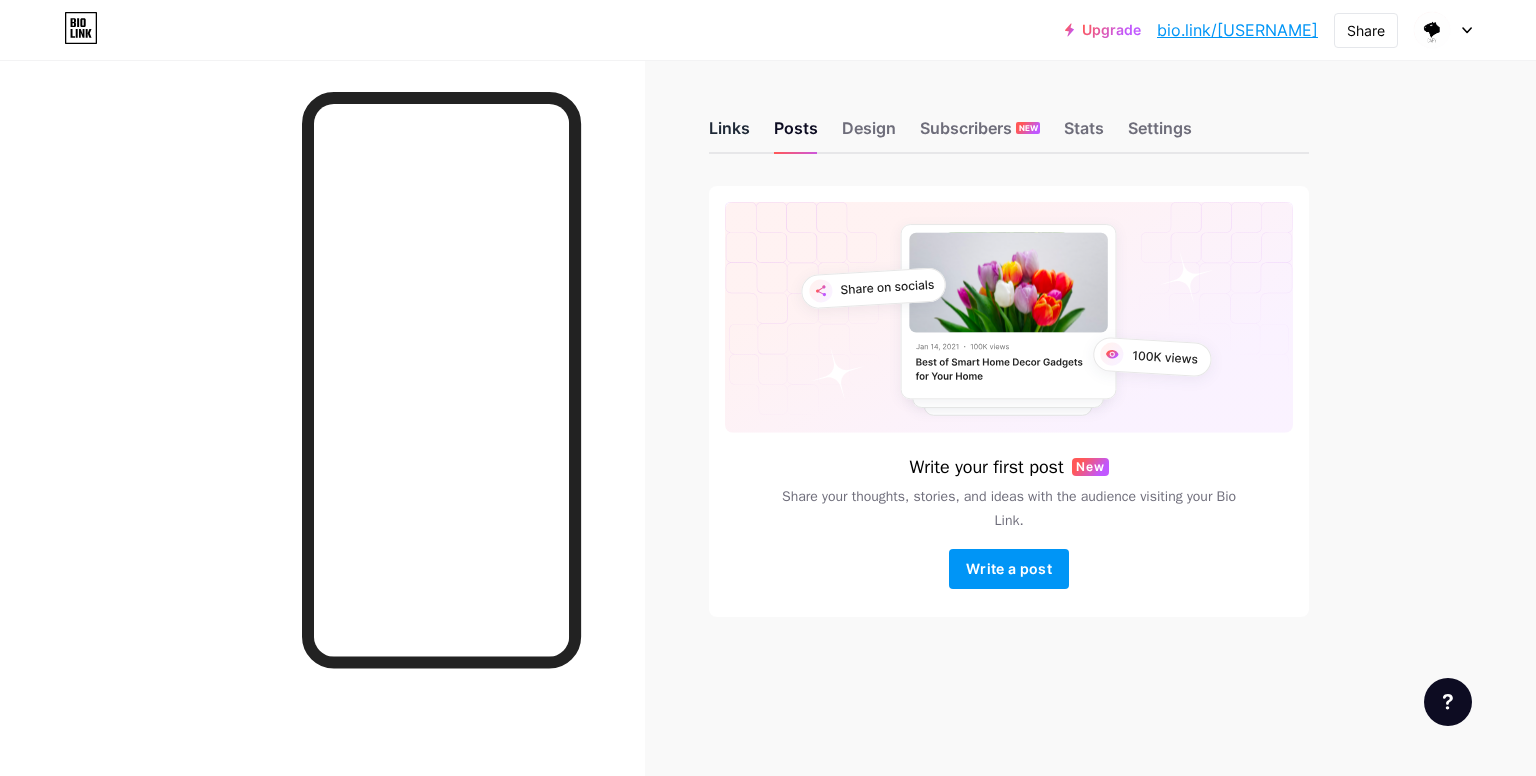 click on "Links" at bounding box center (729, 134) 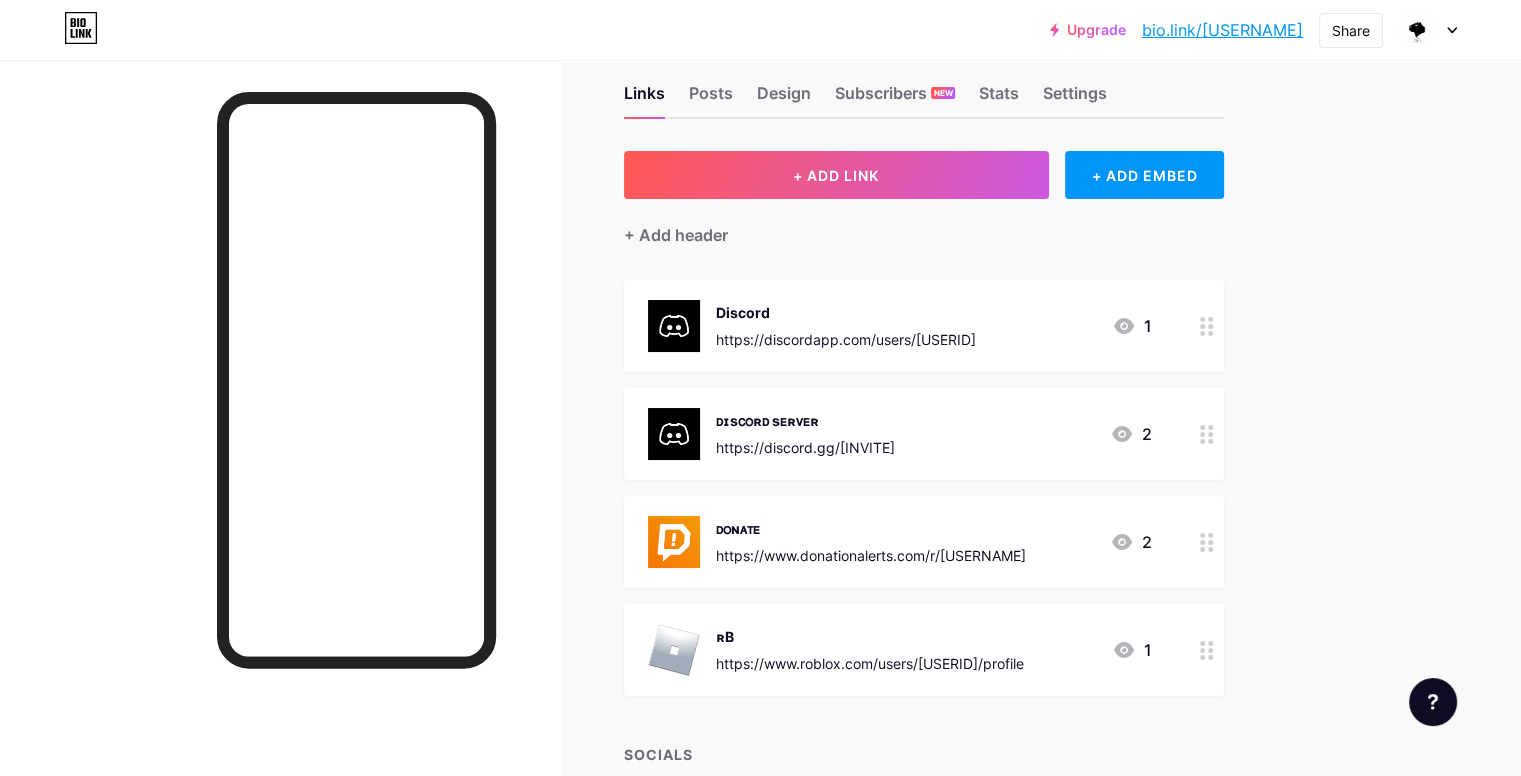 scroll, scrollTop: 0, scrollLeft: 0, axis: both 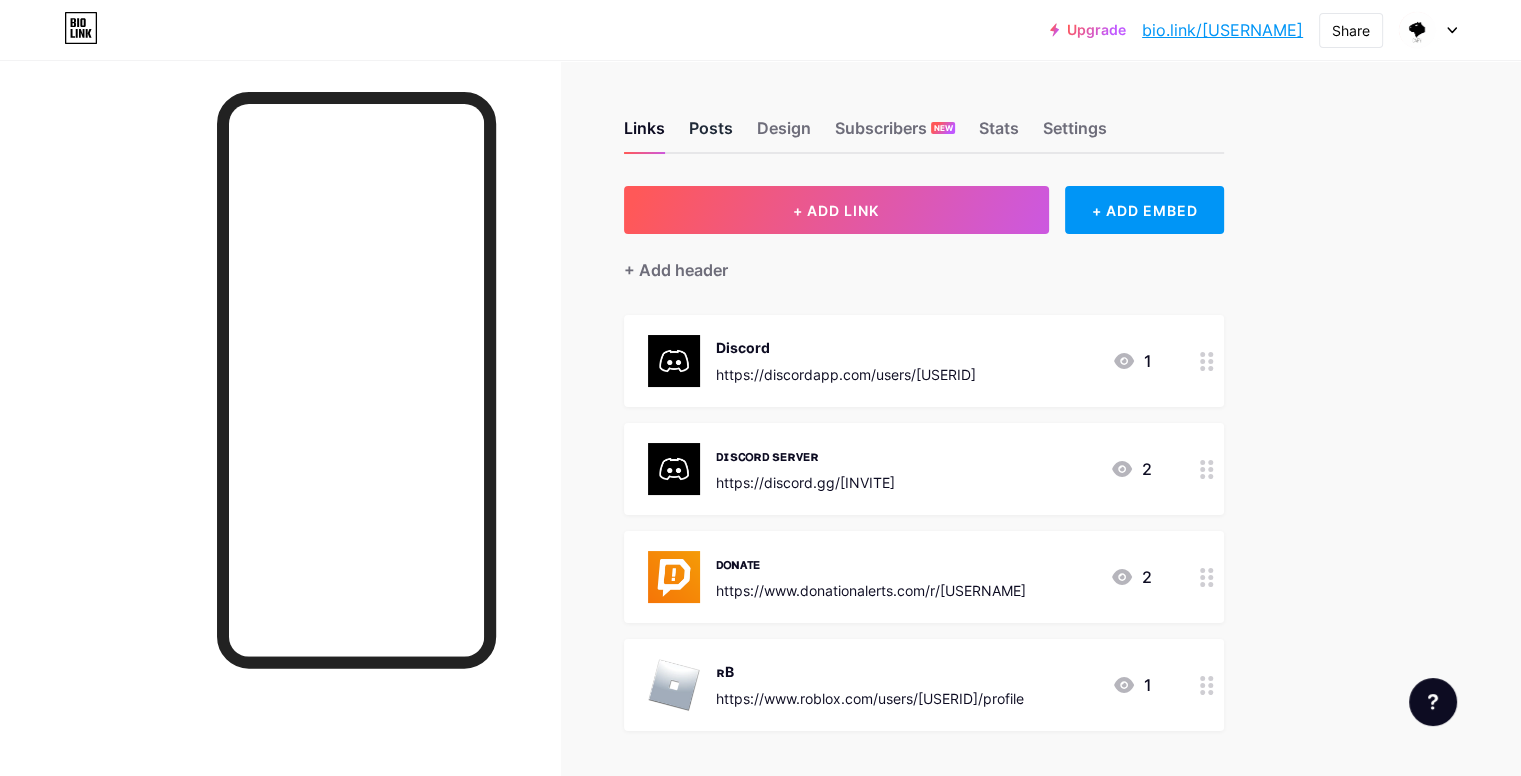 click on "Posts" at bounding box center (711, 134) 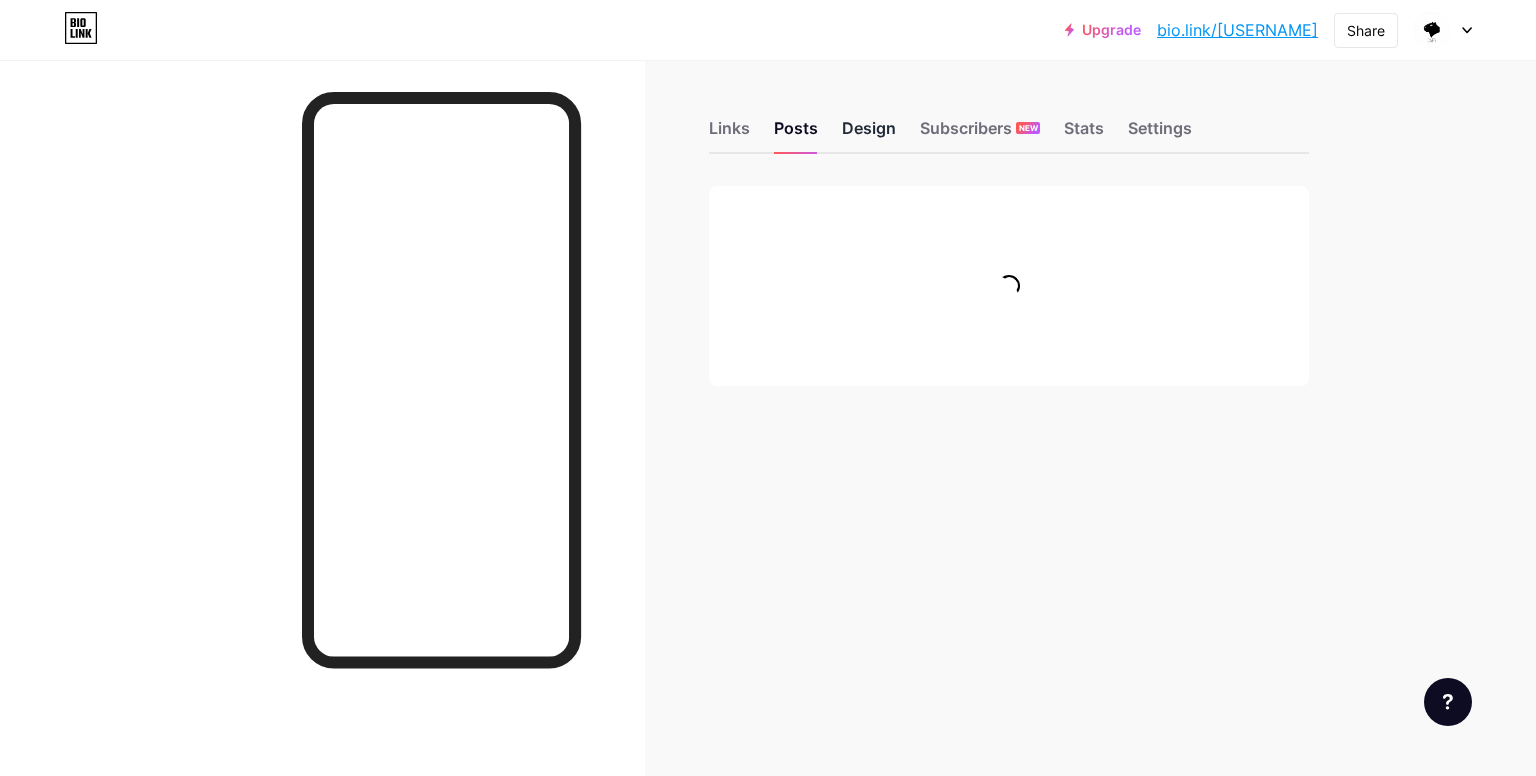 click on "Design" at bounding box center [869, 134] 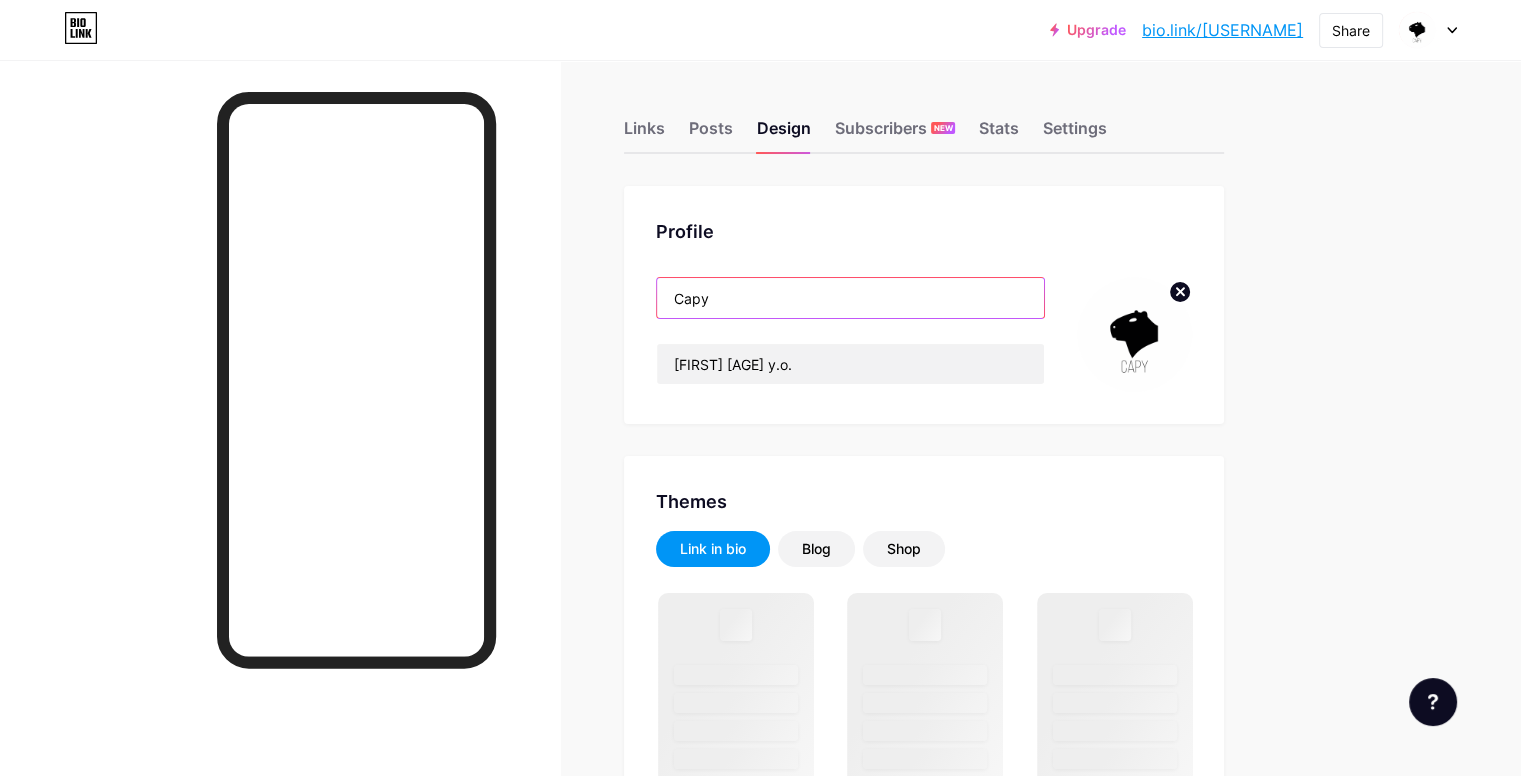 click on "Profile   Capy     Egor [AGE] y.o." at bounding box center (924, 305) 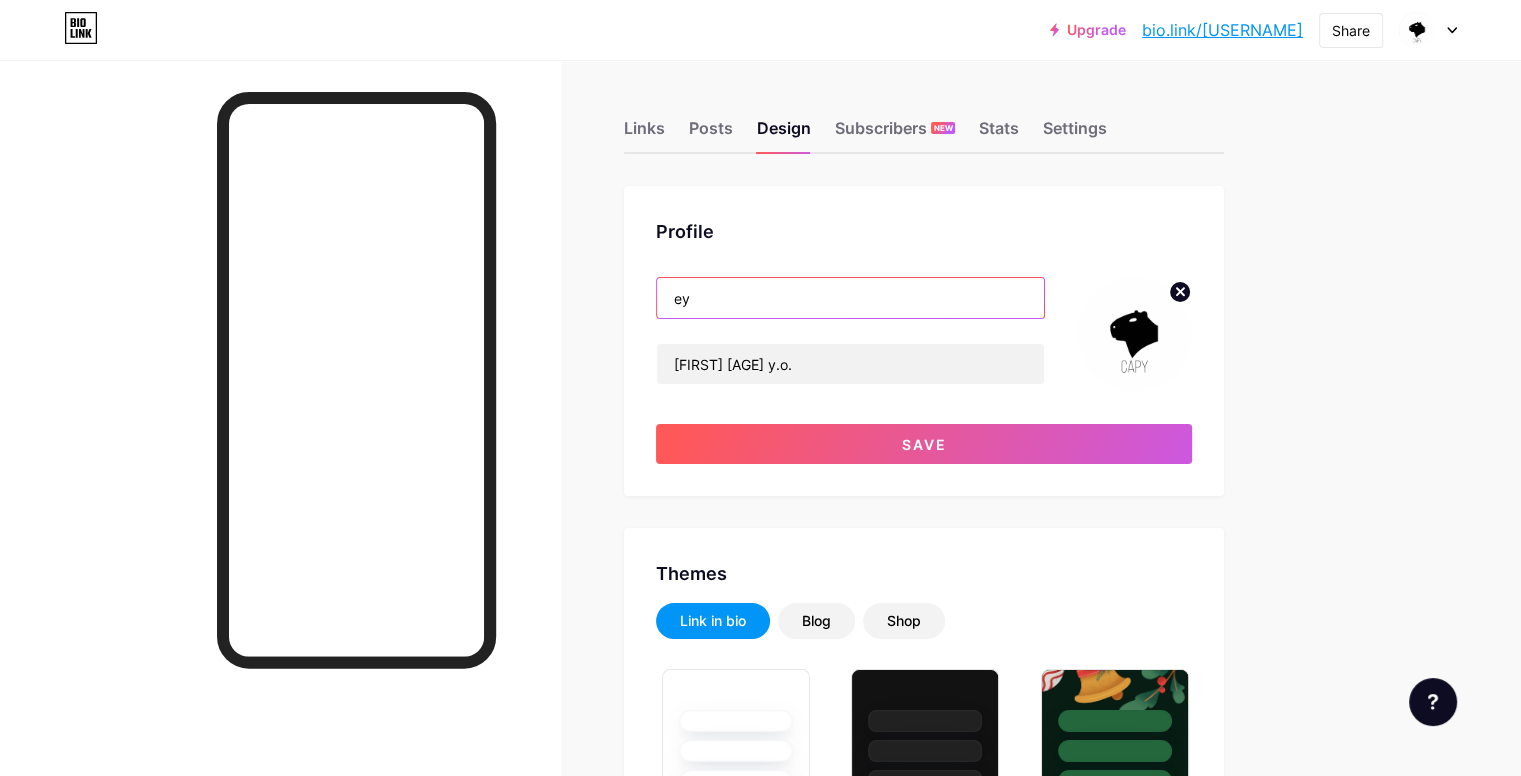 type on "ey" 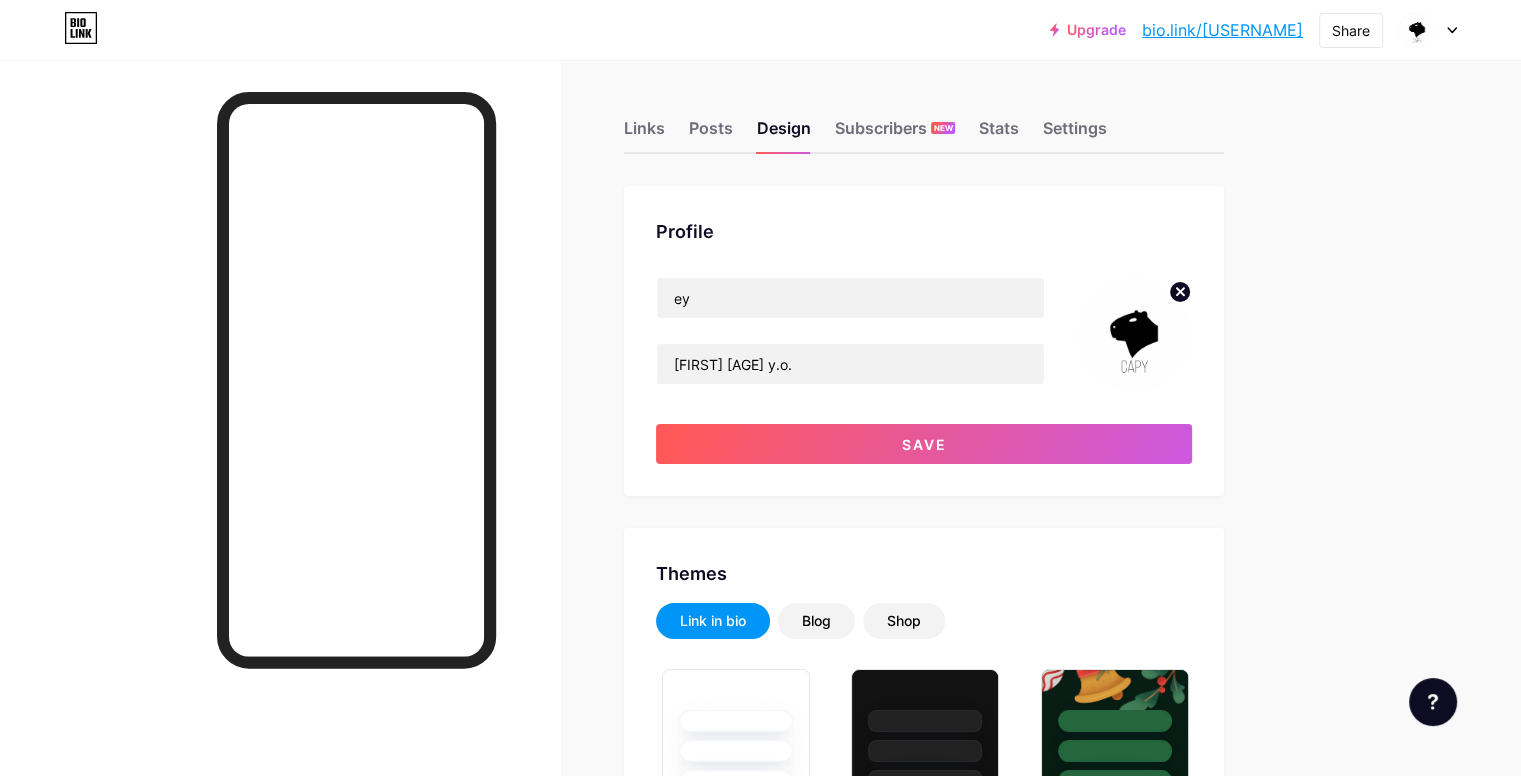 click 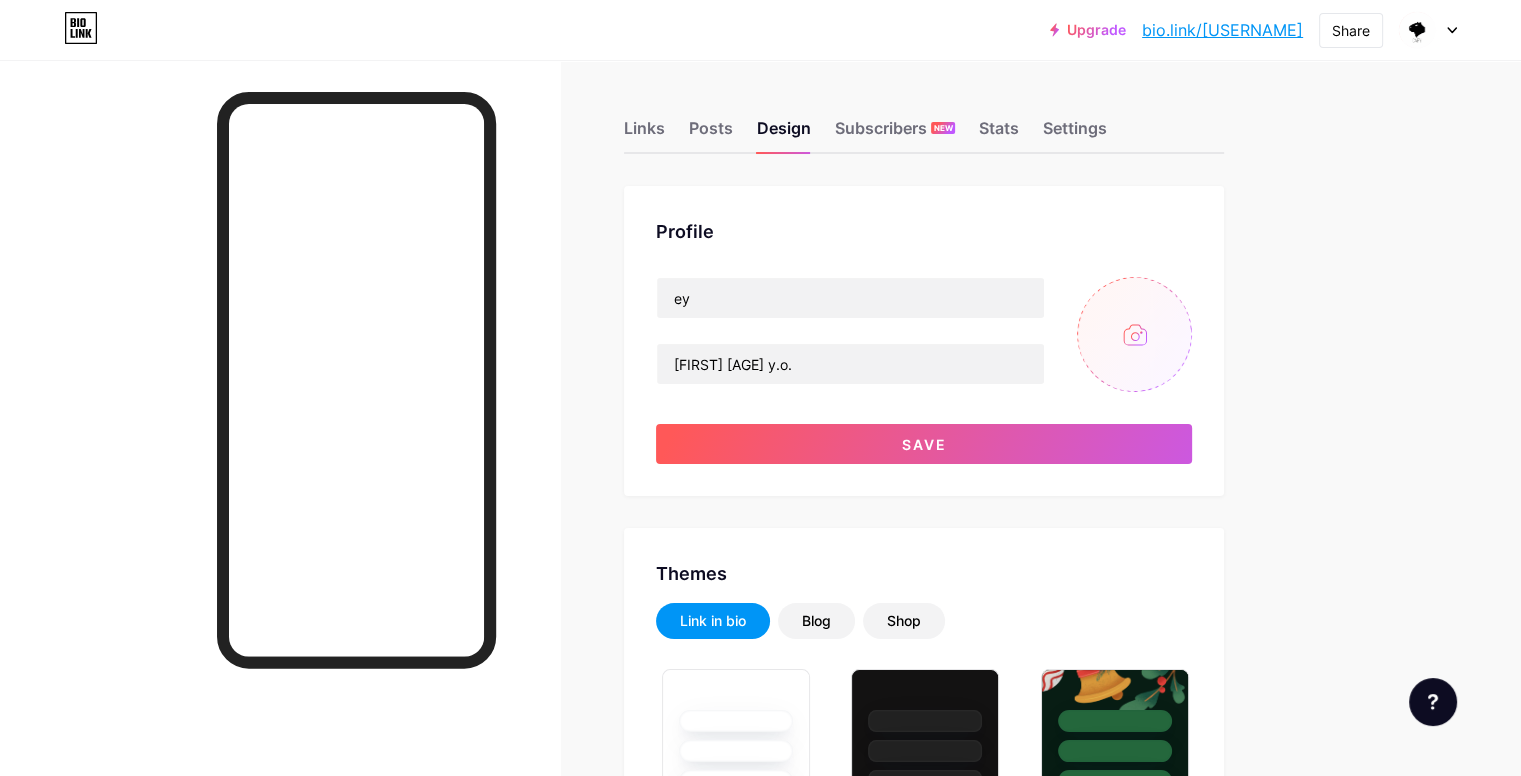 click at bounding box center (1134, 334) 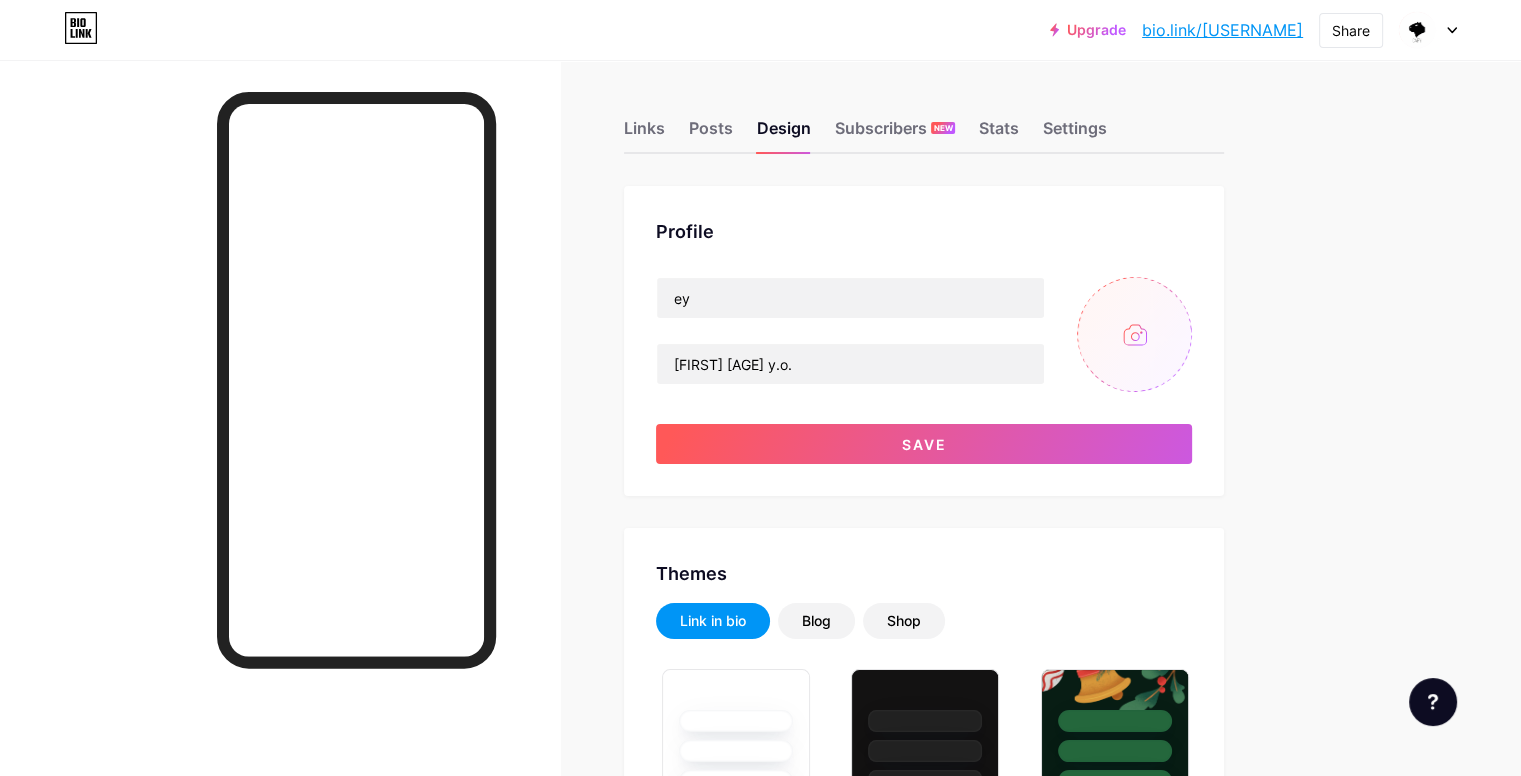 type on "C:\fakepath\photo_2025-08-02_17-13-56.jpg" 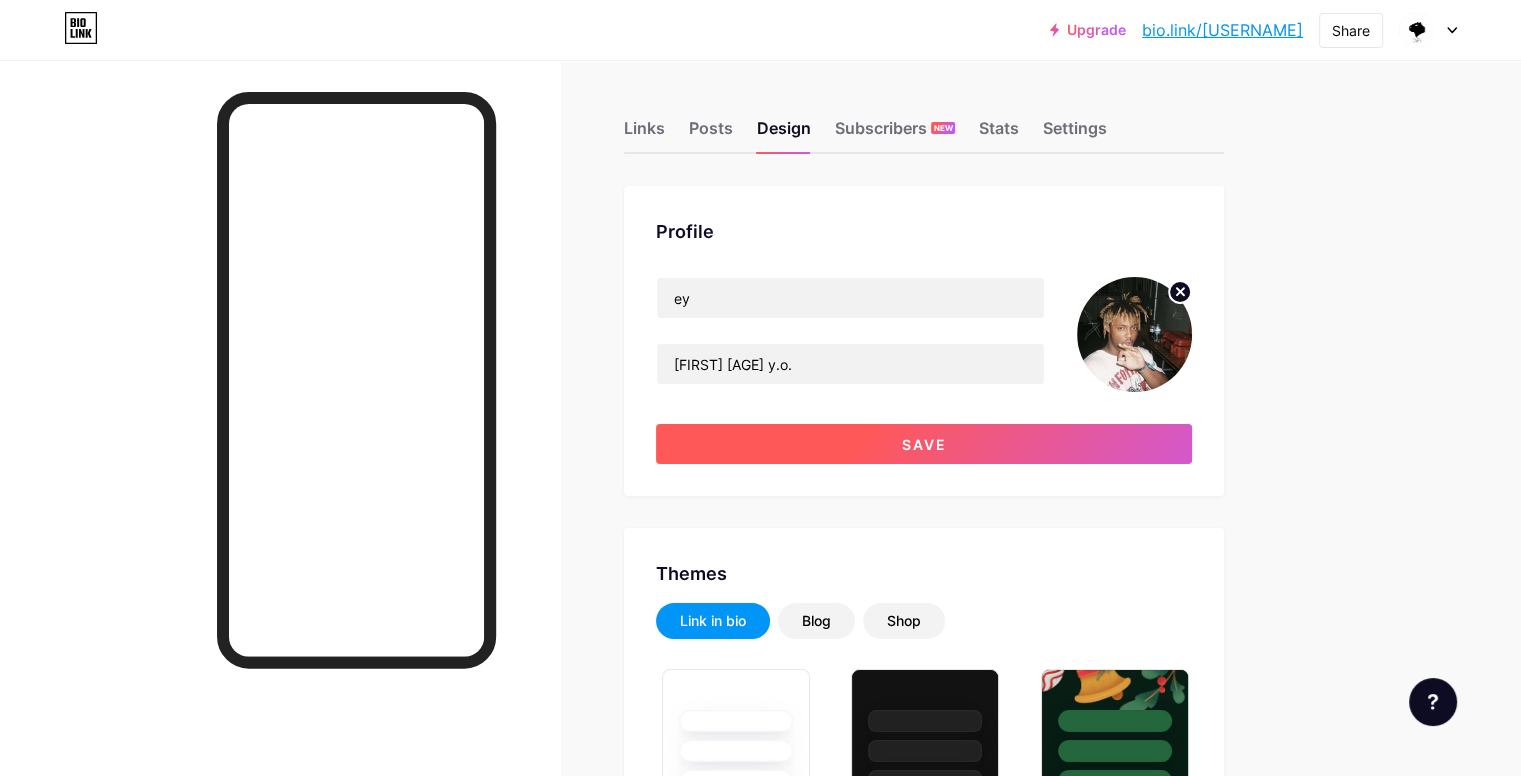 click on "Save" at bounding box center (924, 444) 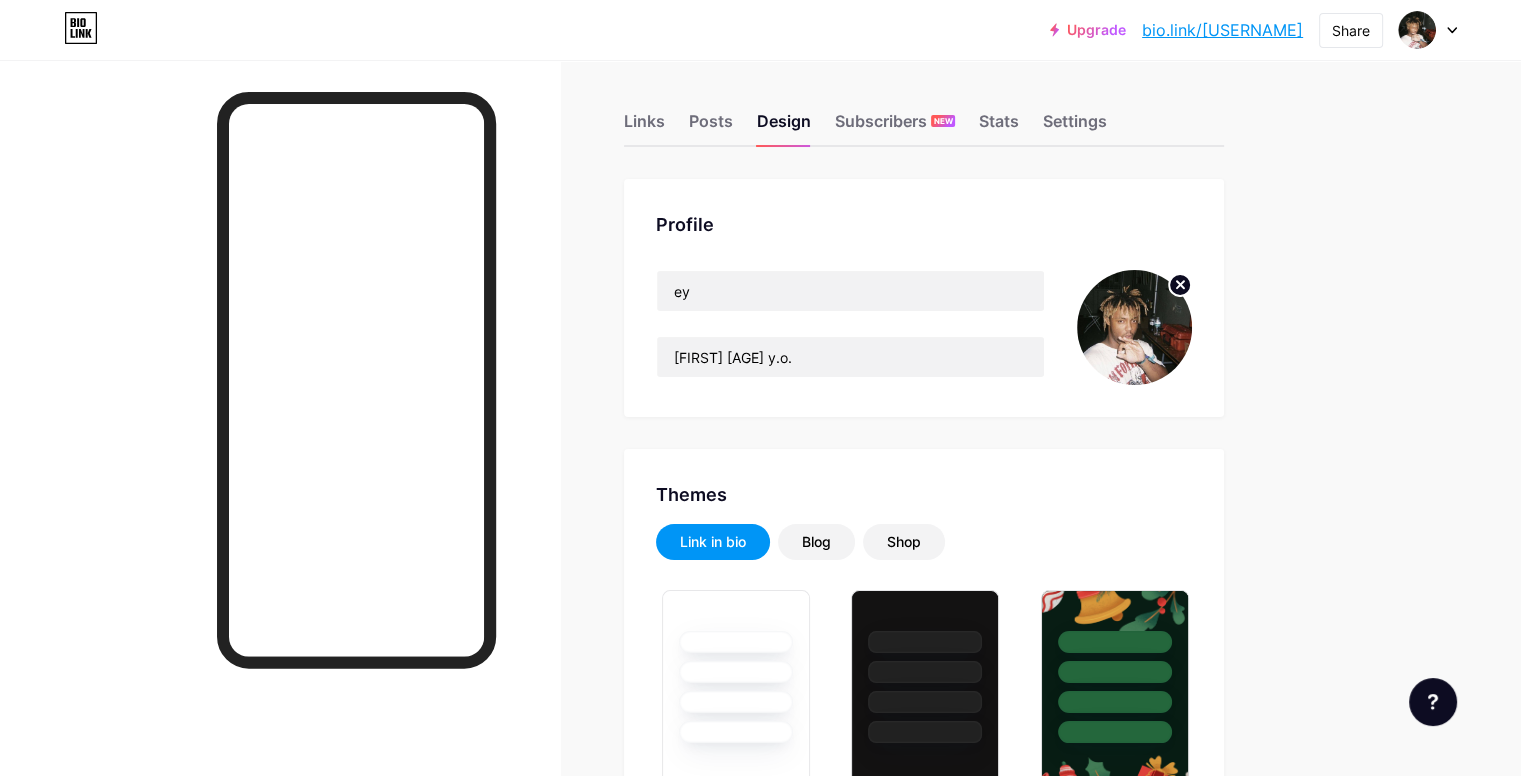 scroll, scrollTop: 0, scrollLeft: 0, axis: both 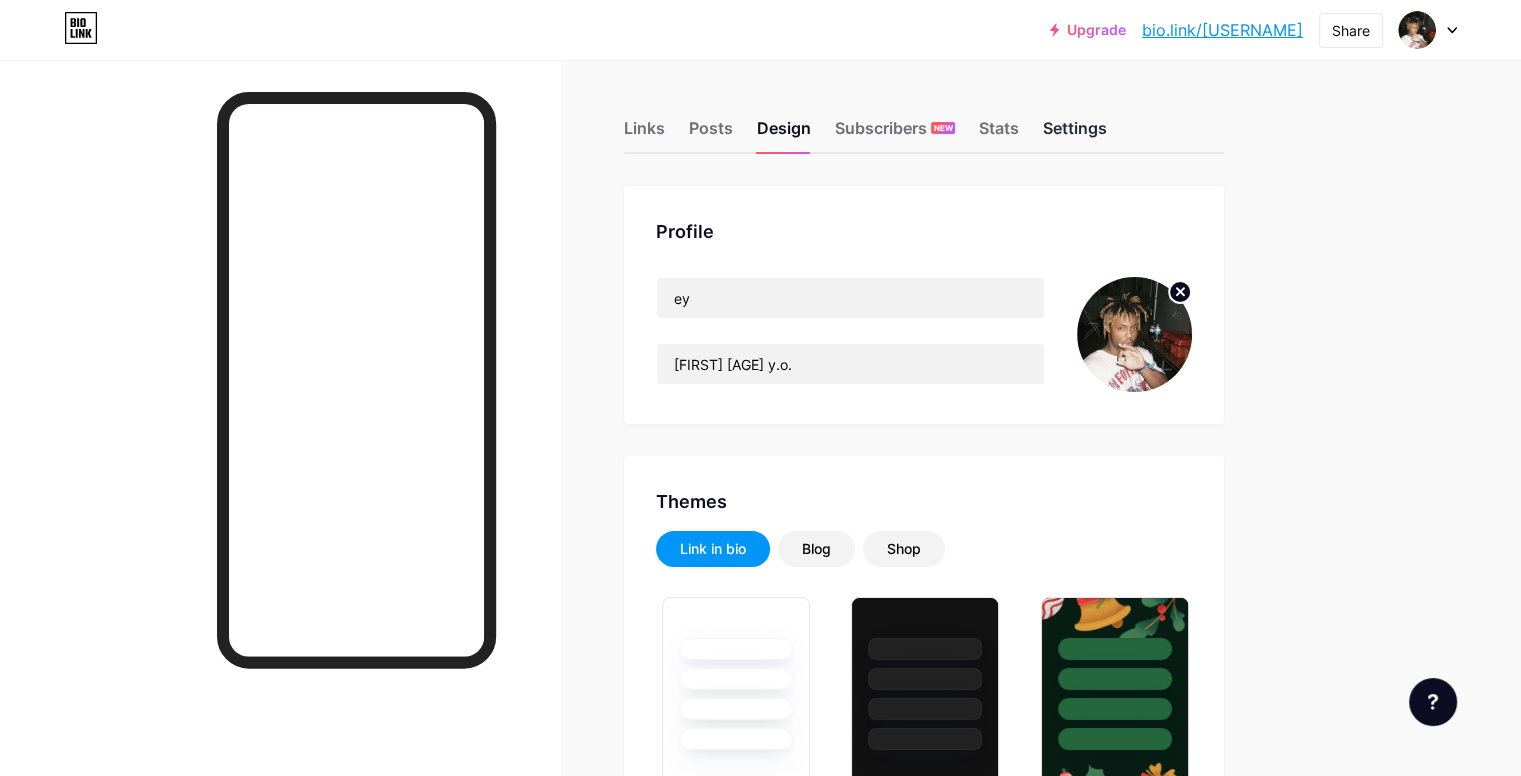 click on "Settings" at bounding box center [1075, 134] 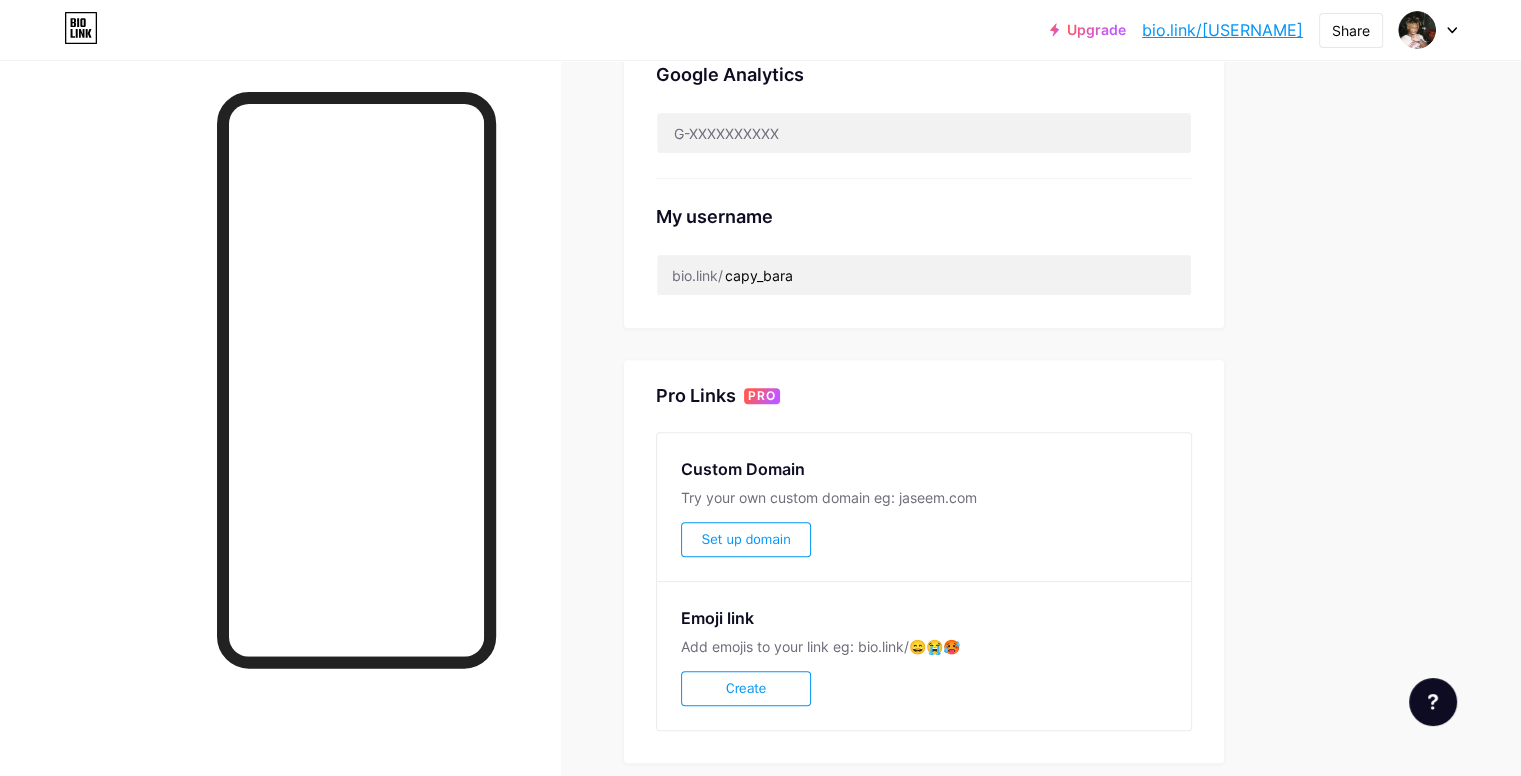 scroll, scrollTop: 700, scrollLeft: 0, axis: vertical 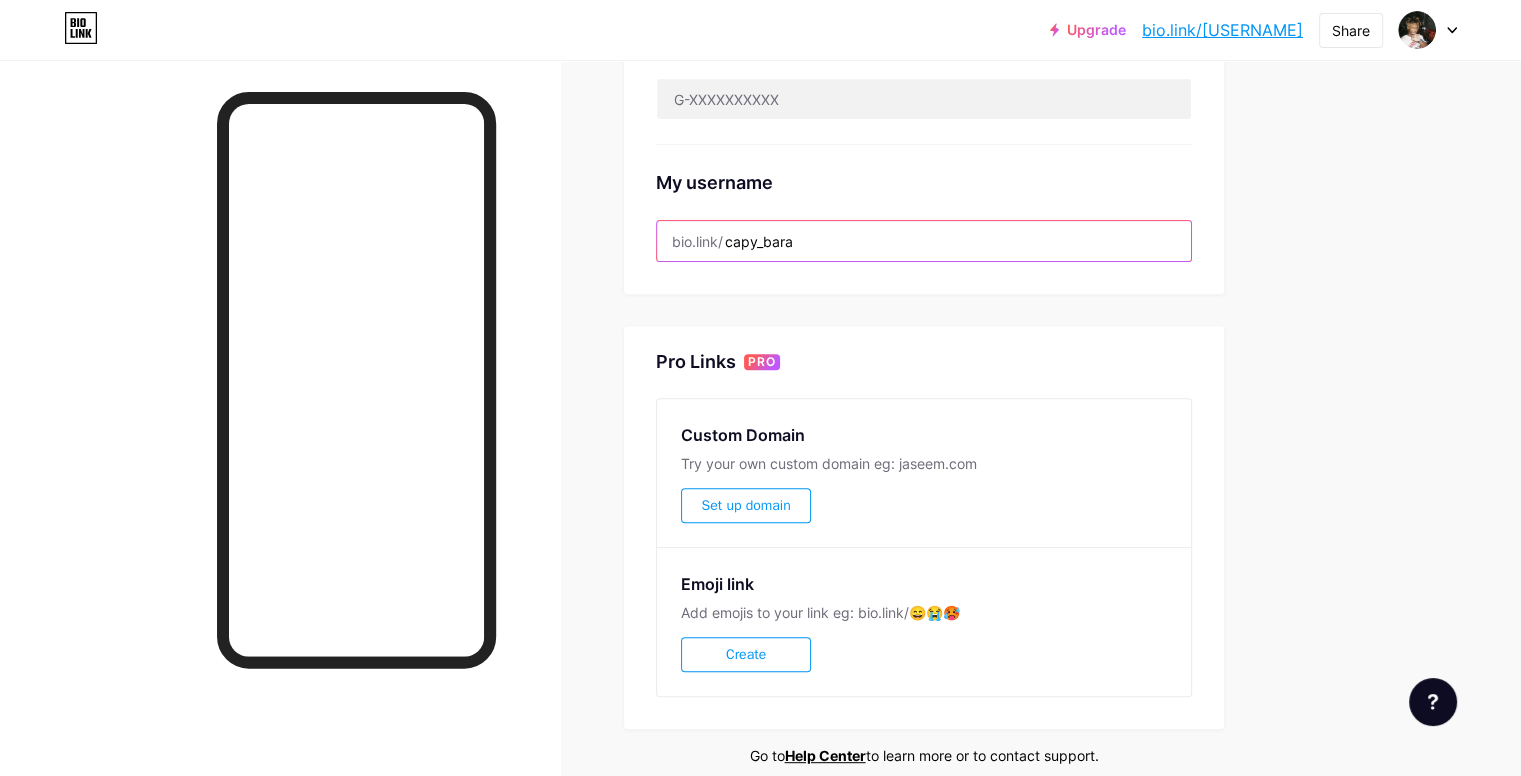 click on "capy_bara" at bounding box center [924, 241] 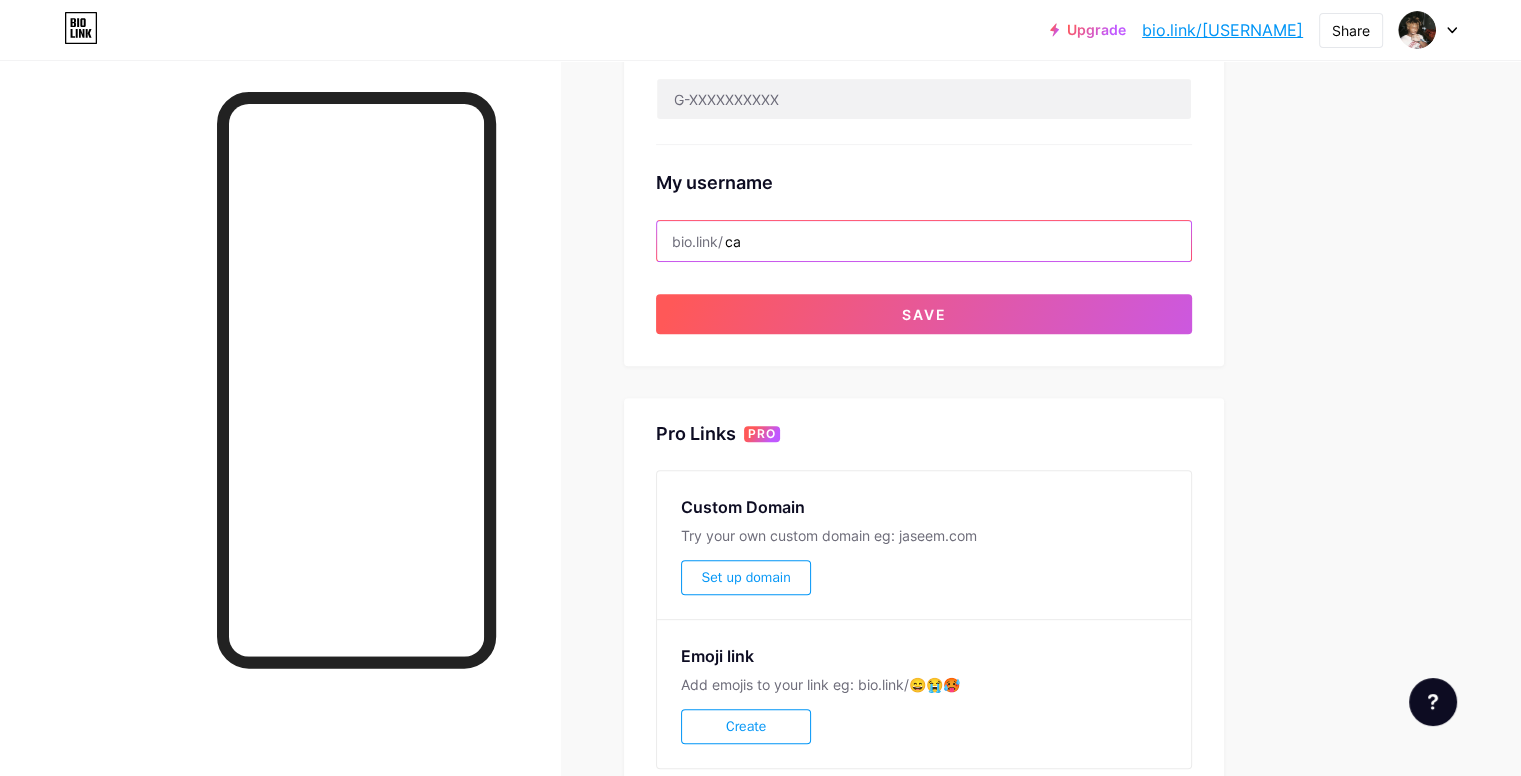 type on "c" 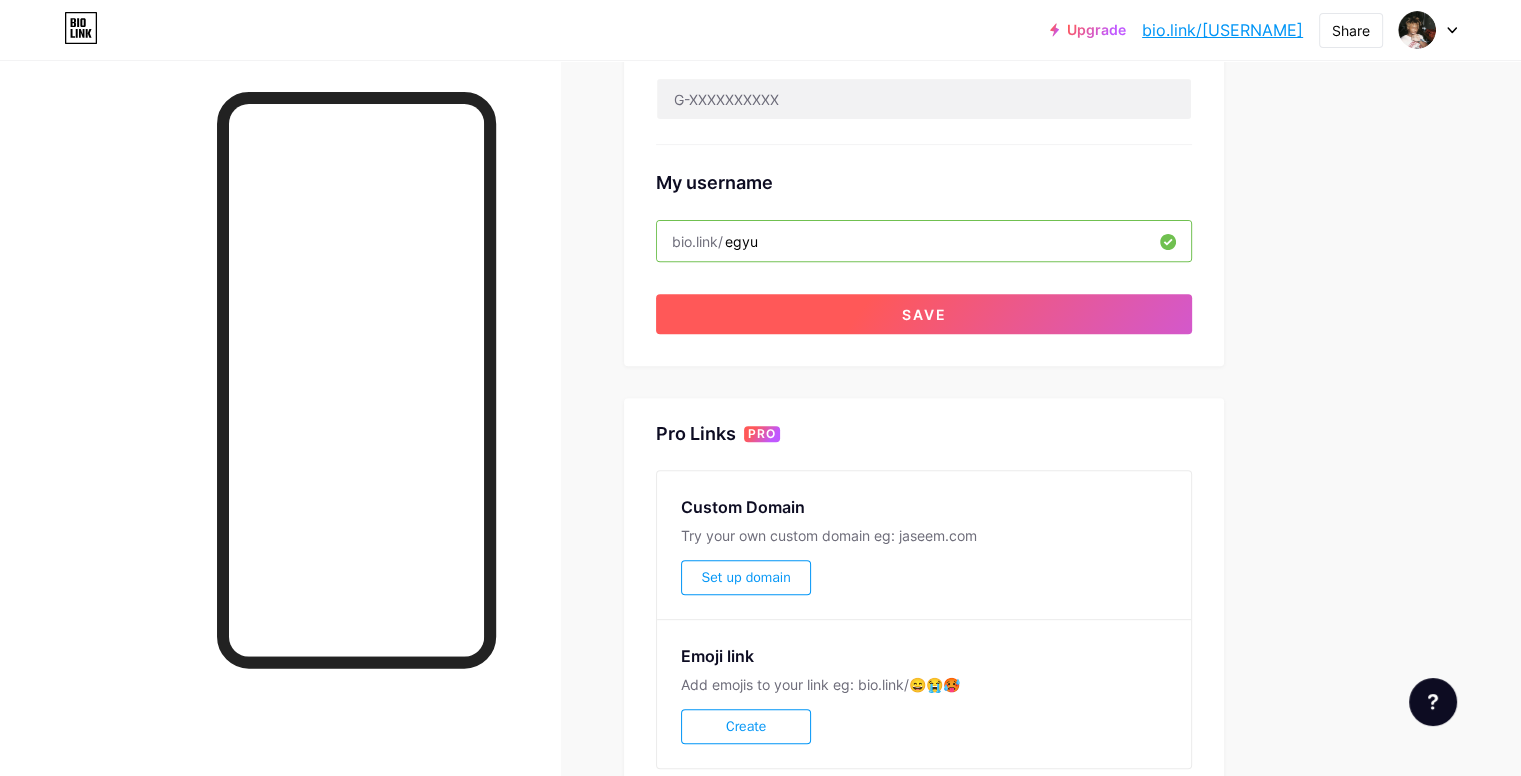 type on "egyu" 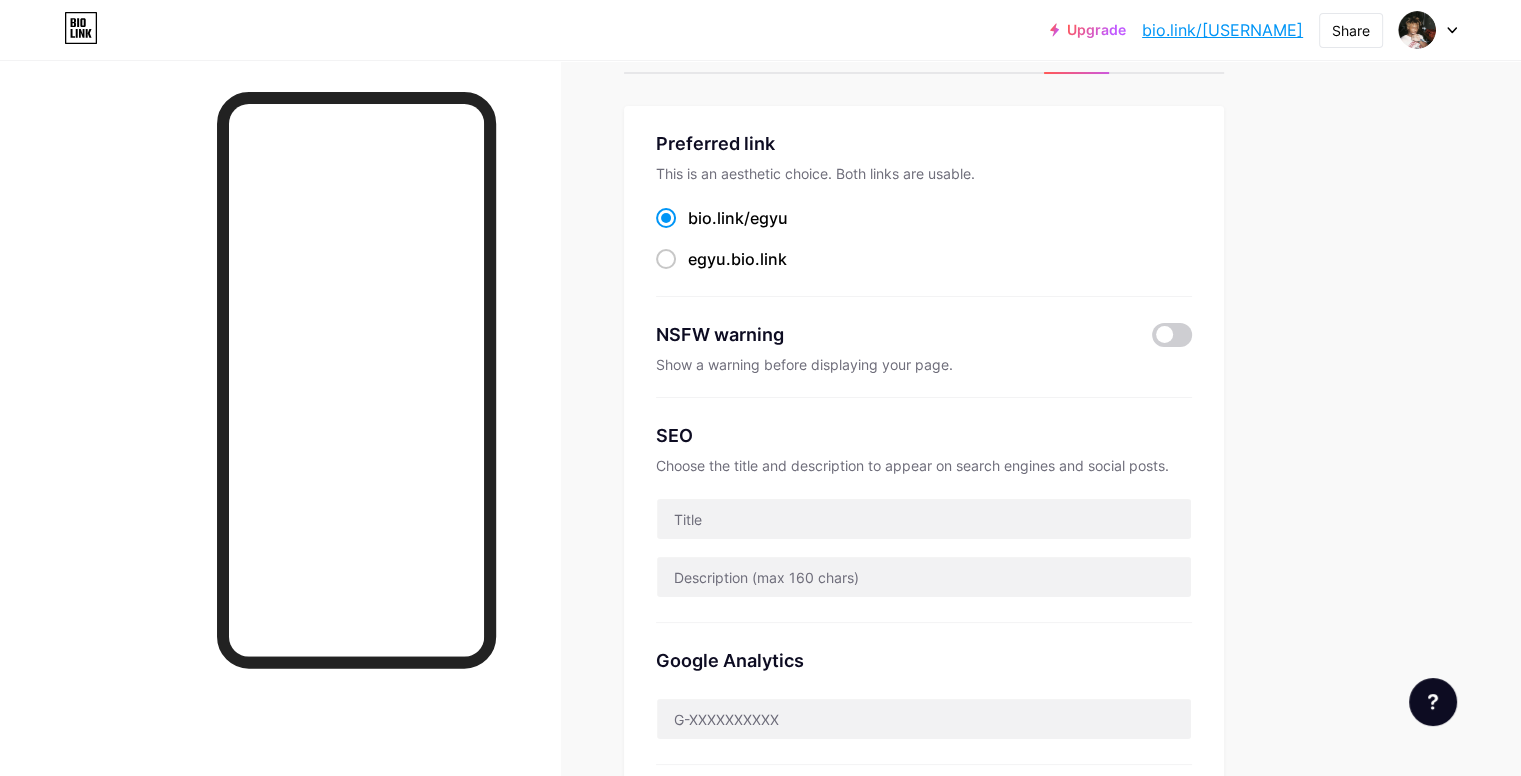 scroll, scrollTop: 0, scrollLeft: 0, axis: both 